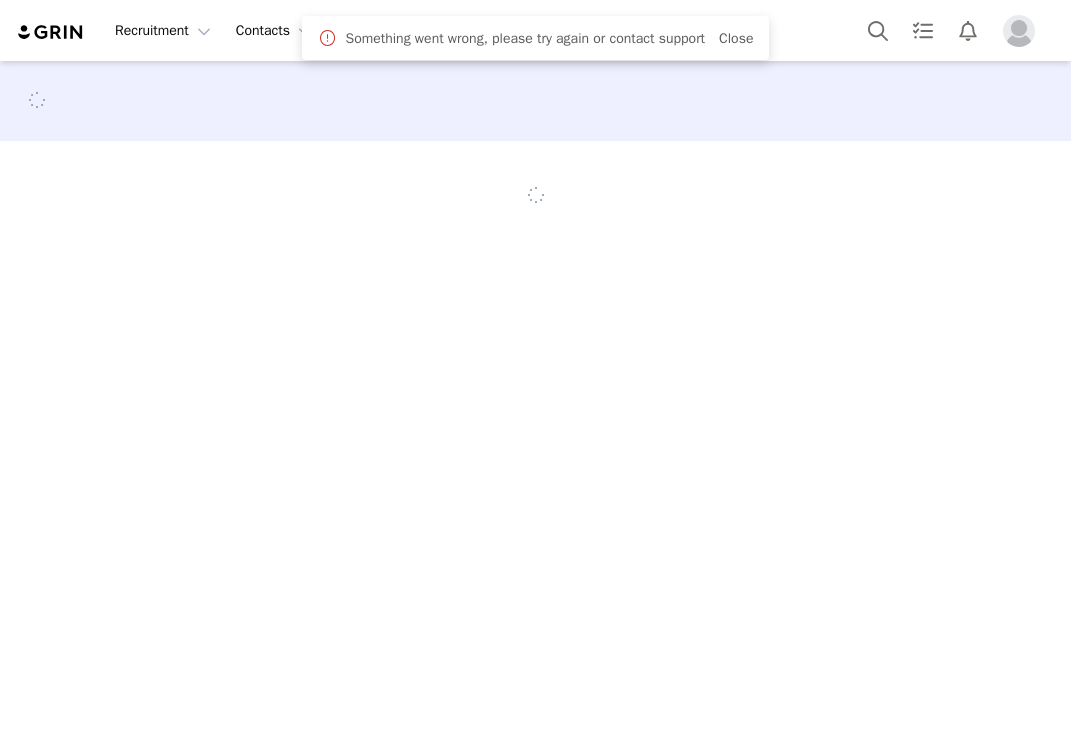 scroll, scrollTop: 0, scrollLeft: 0, axis: both 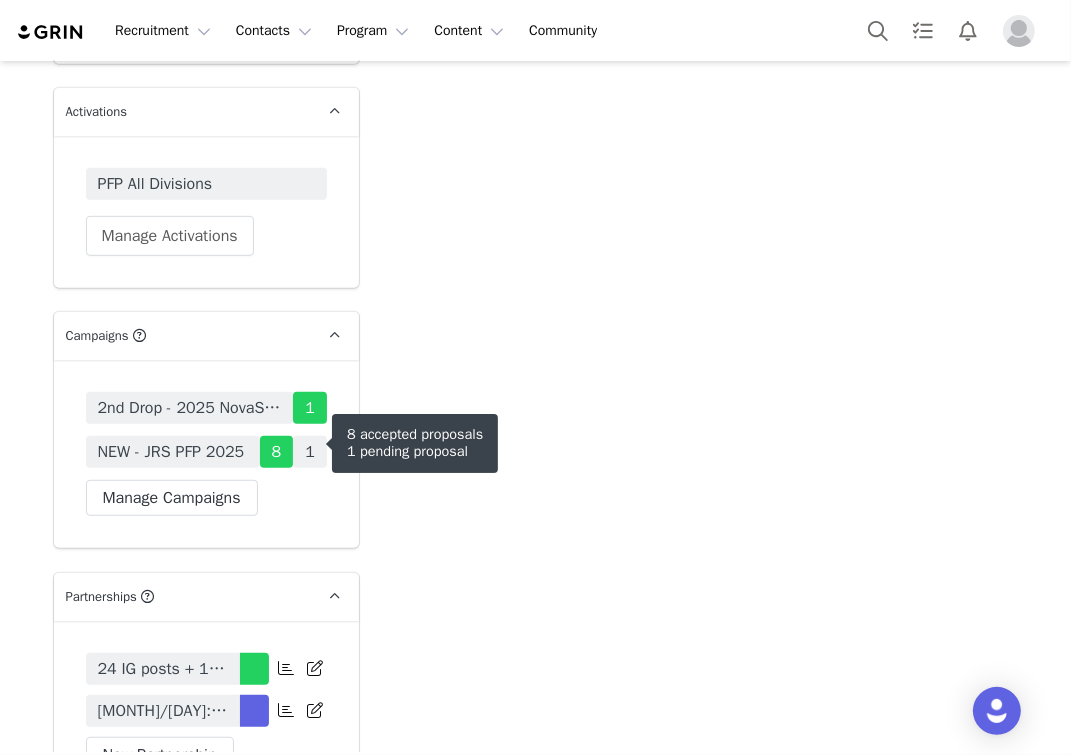 click on "NEW - JRS PFP 2025" at bounding box center [173, 452] 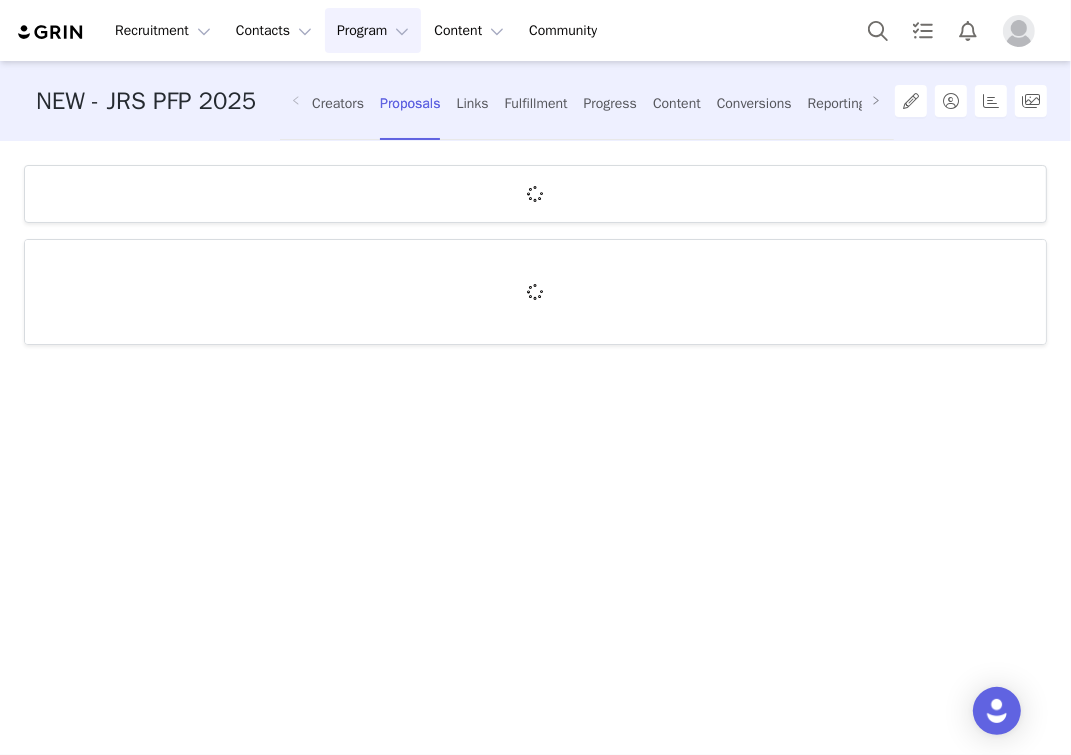 scroll, scrollTop: 0, scrollLeft: 0, axis: both 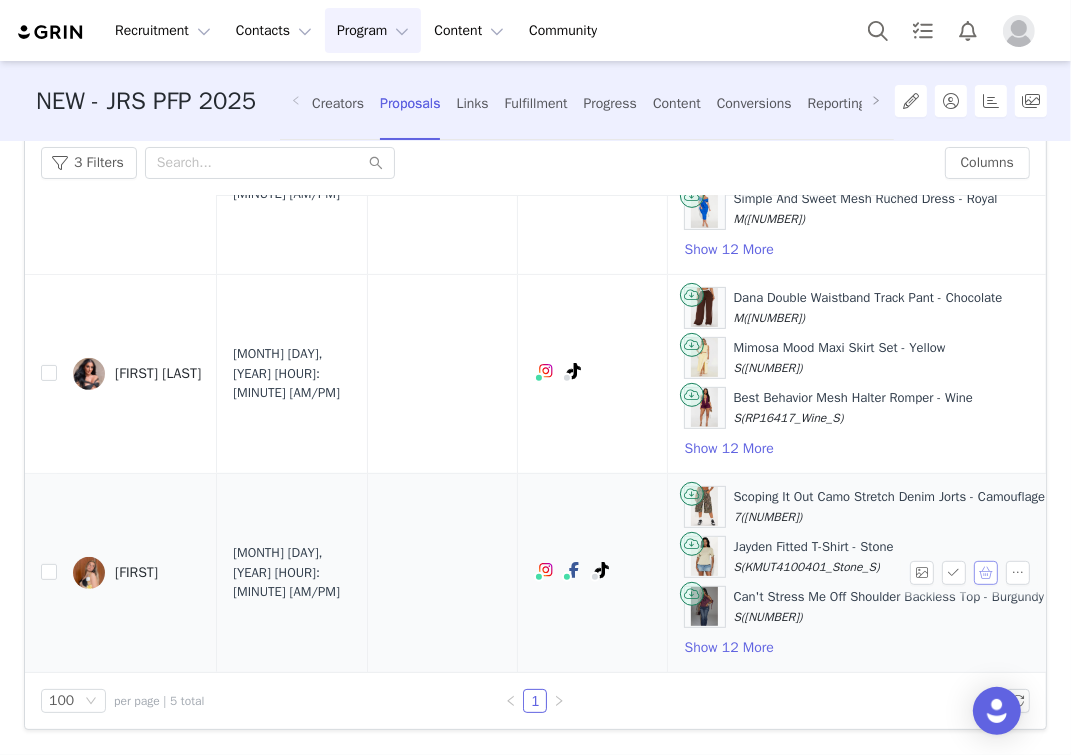 click at bounding box center [986, 573] 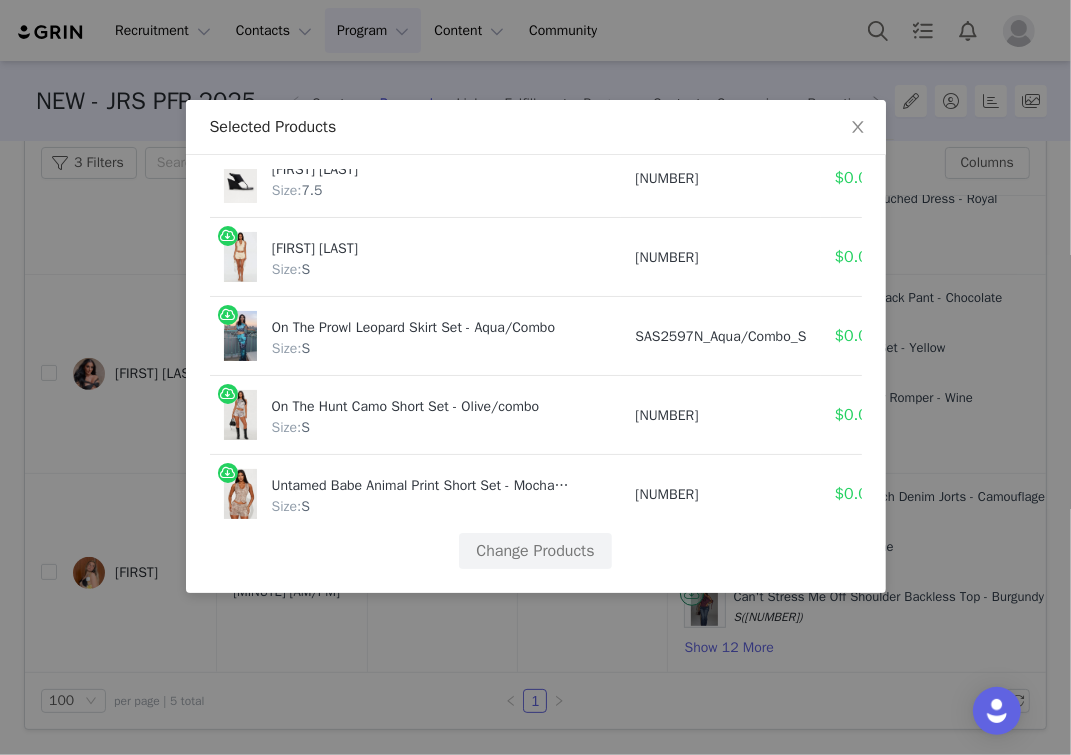 scroll, scrollTop: 880, scrollLeft: 0, axis: vertical 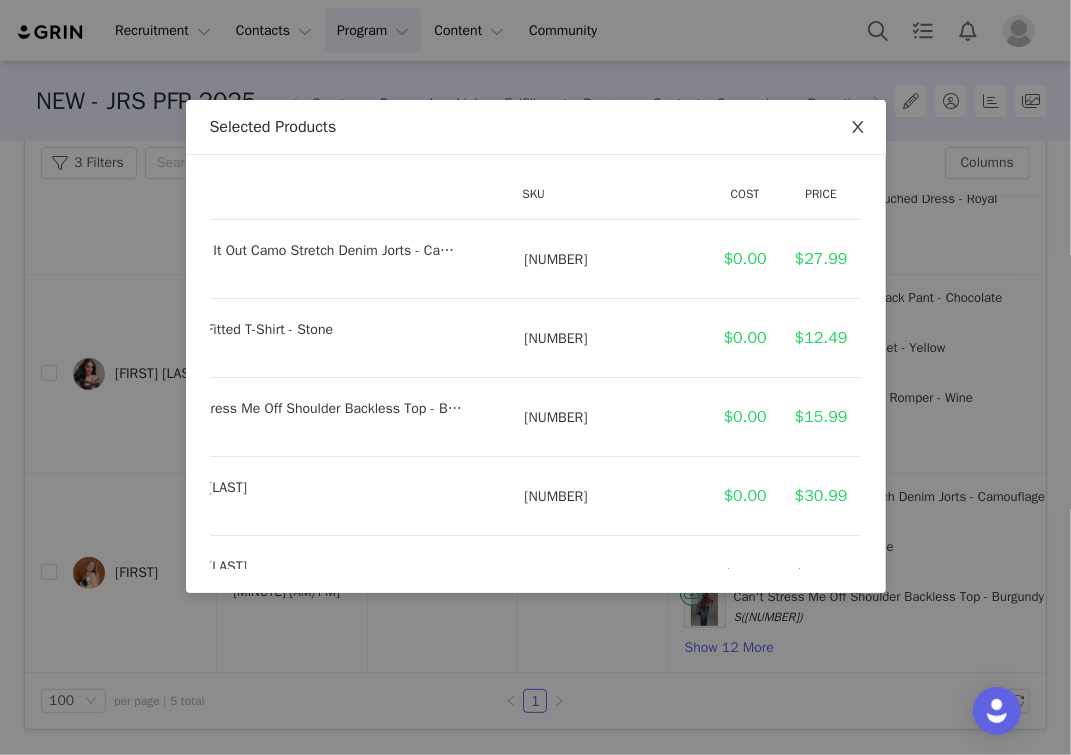 click 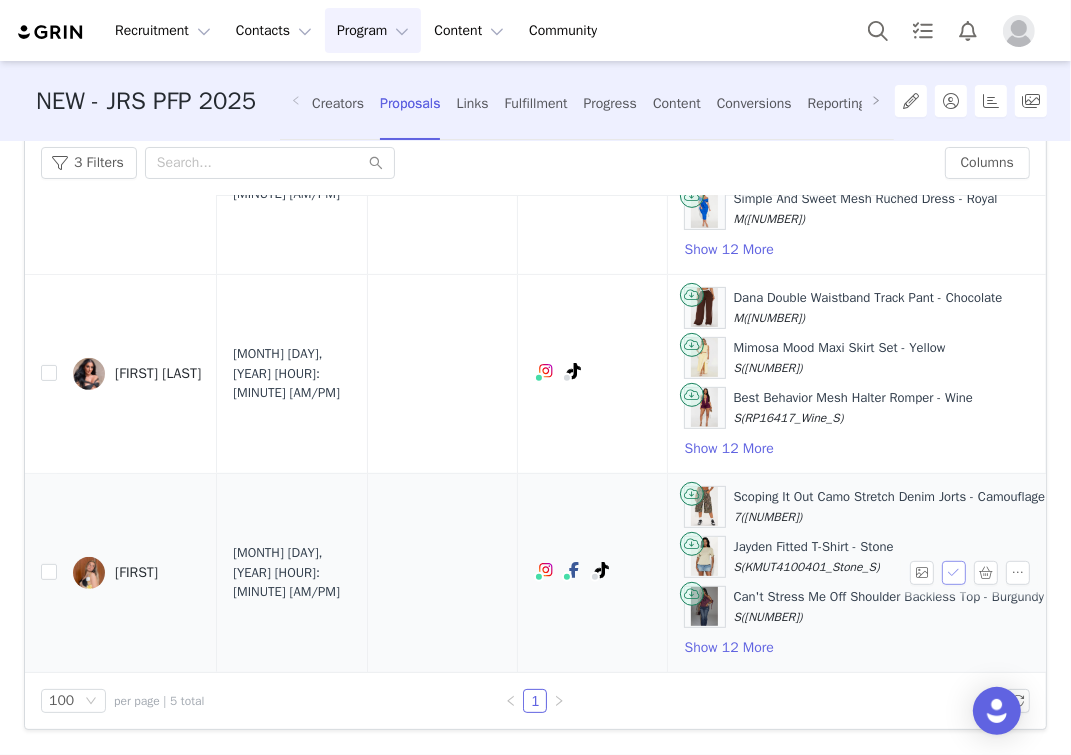 click at bounding box center [954, 573] 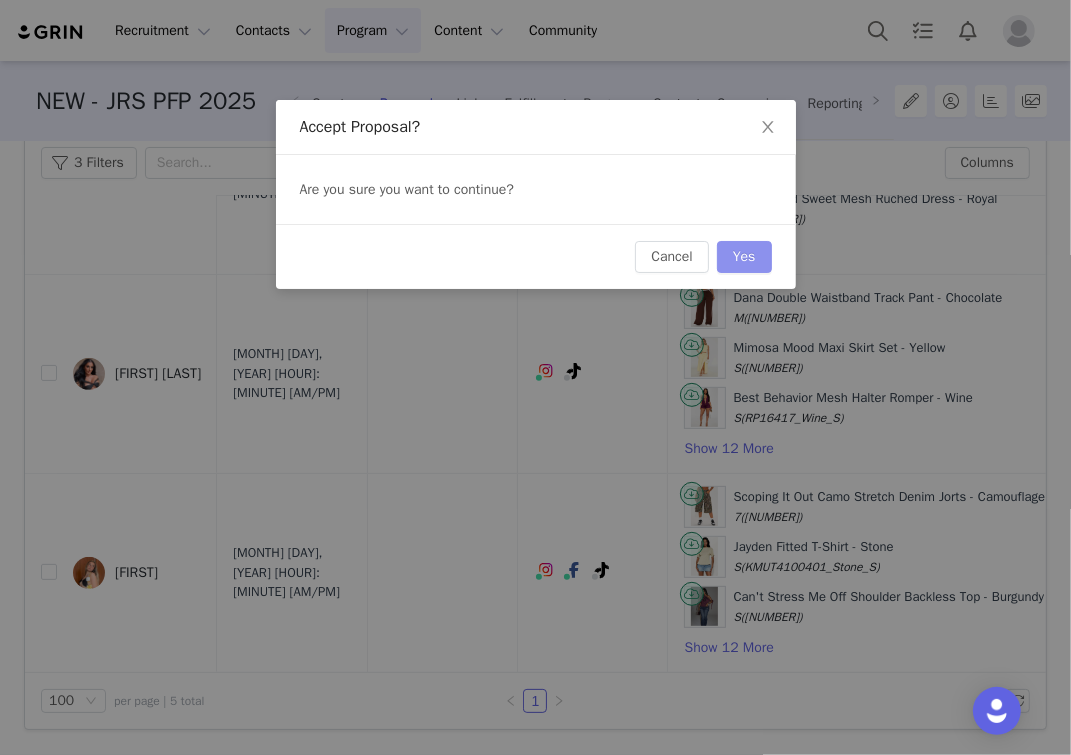 click on "Yes" at bounding box center (744, 257) 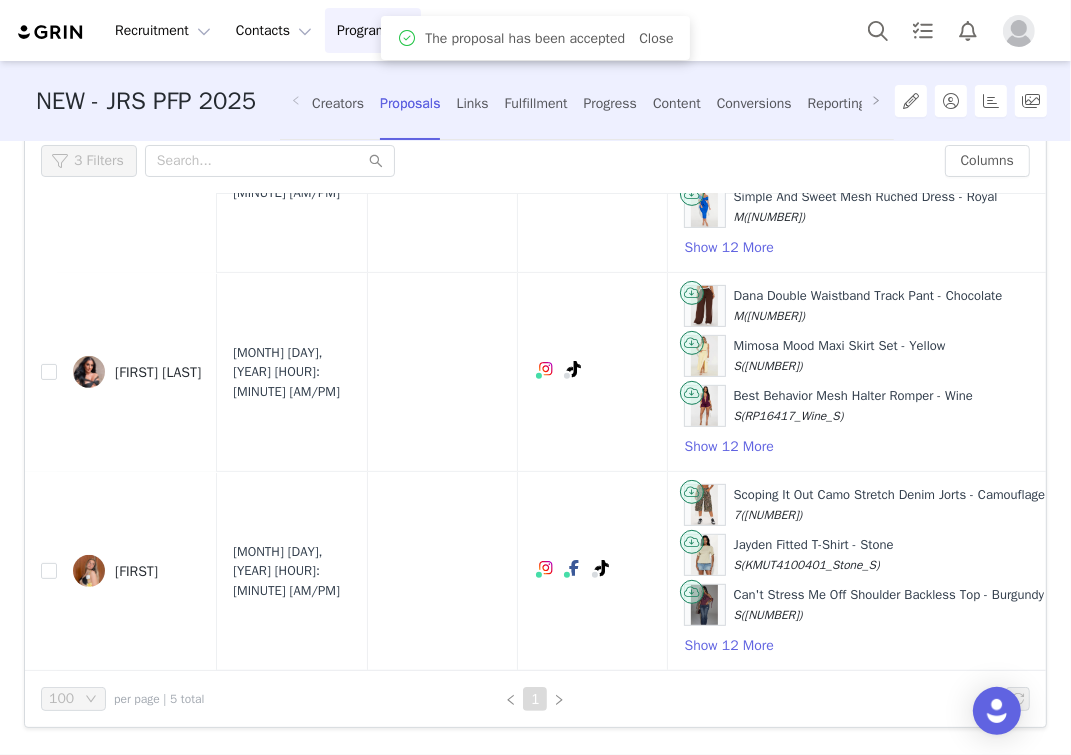 scroll, scrollTop: 110, scrollLeft: 0, axis: vertical 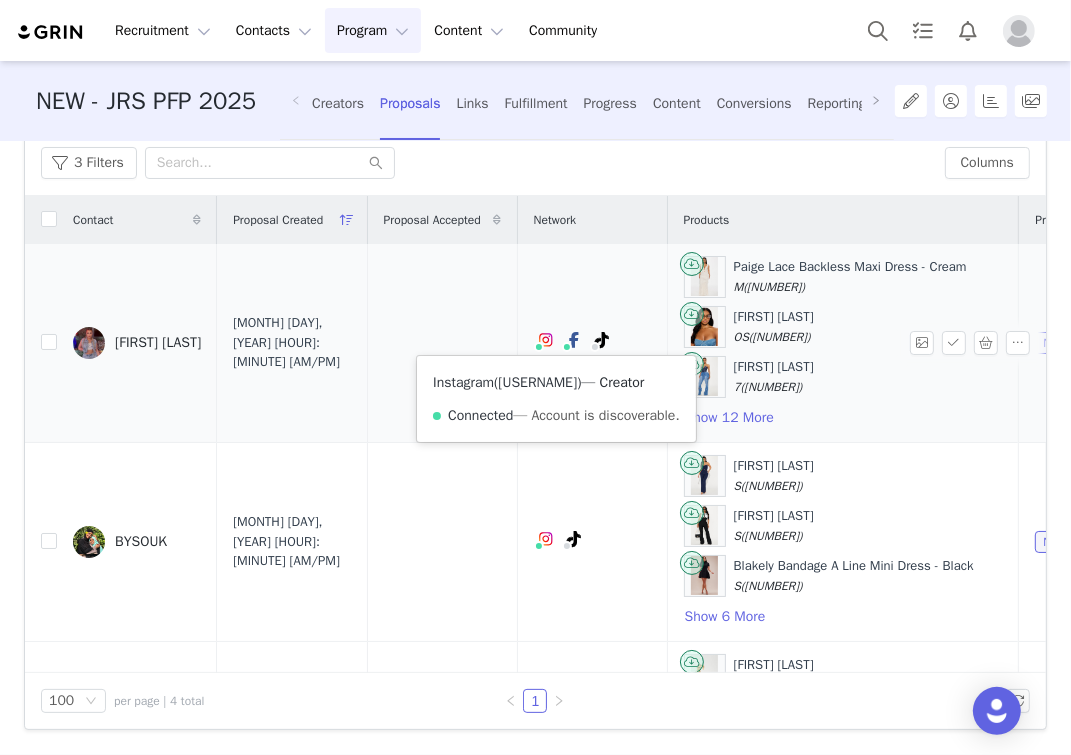 drag, startPoint x: 636, startPoint y: 383, endPoint x: 517, endPoint y: 389, distance: 119.15116 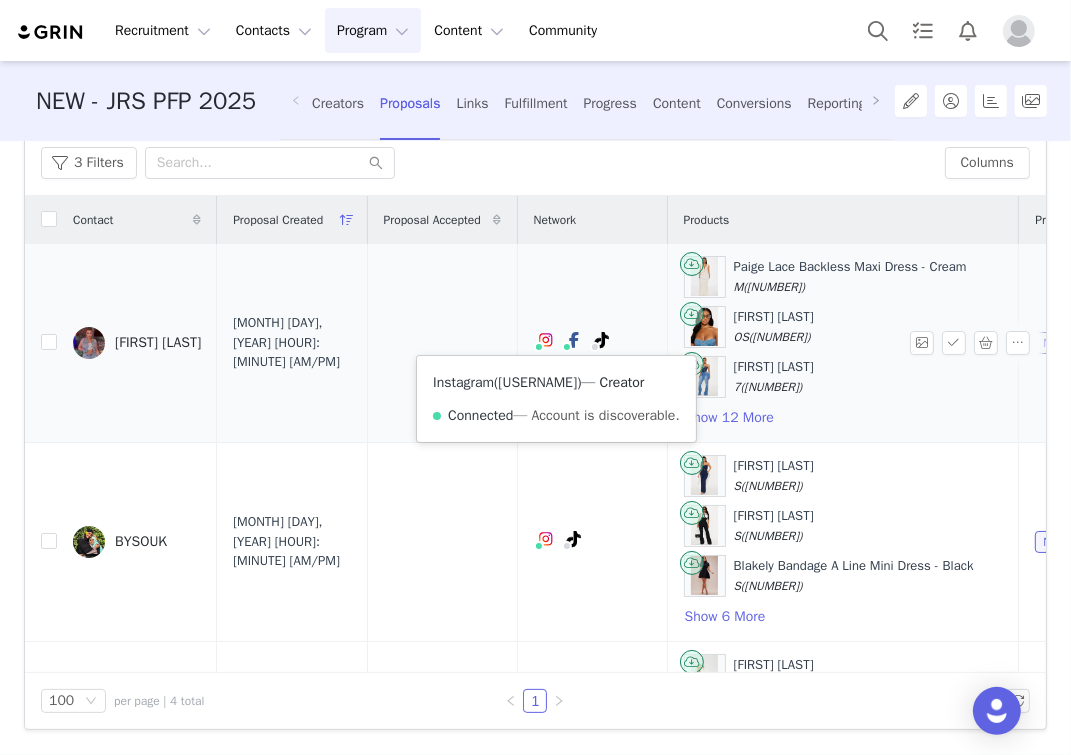 copy on "( @[USERNAME] )" 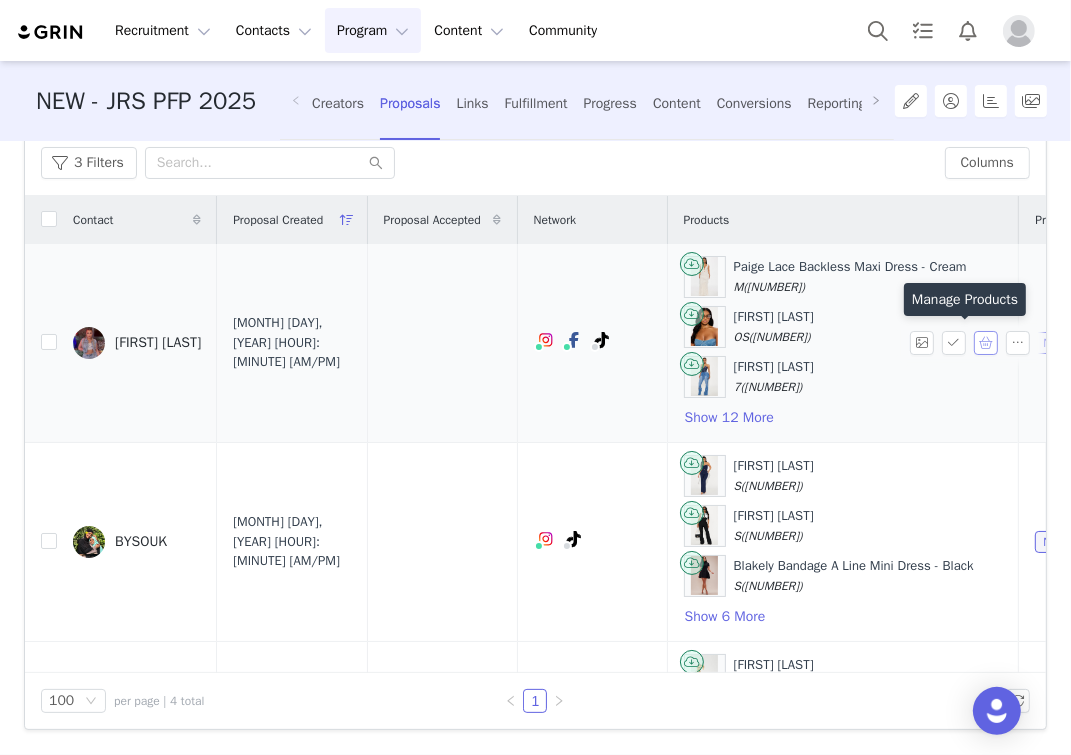 click at bounding box center (986, 343) 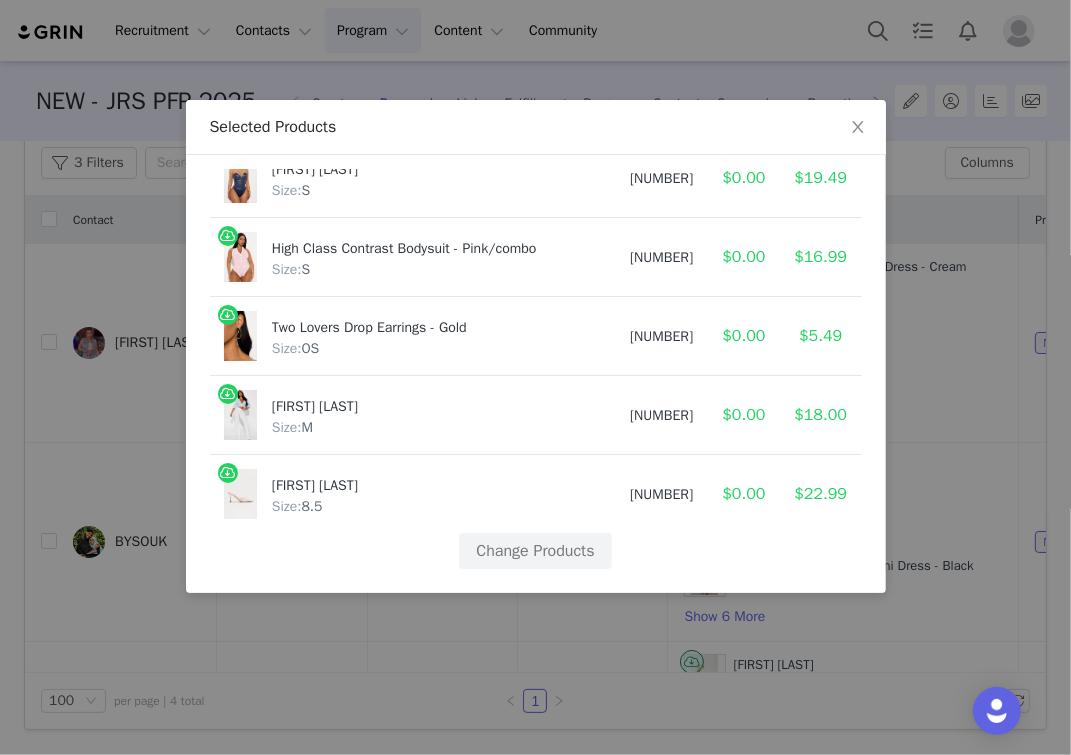 scroll, scrollTop: 880, scrollLeft: 0, axis: vertical 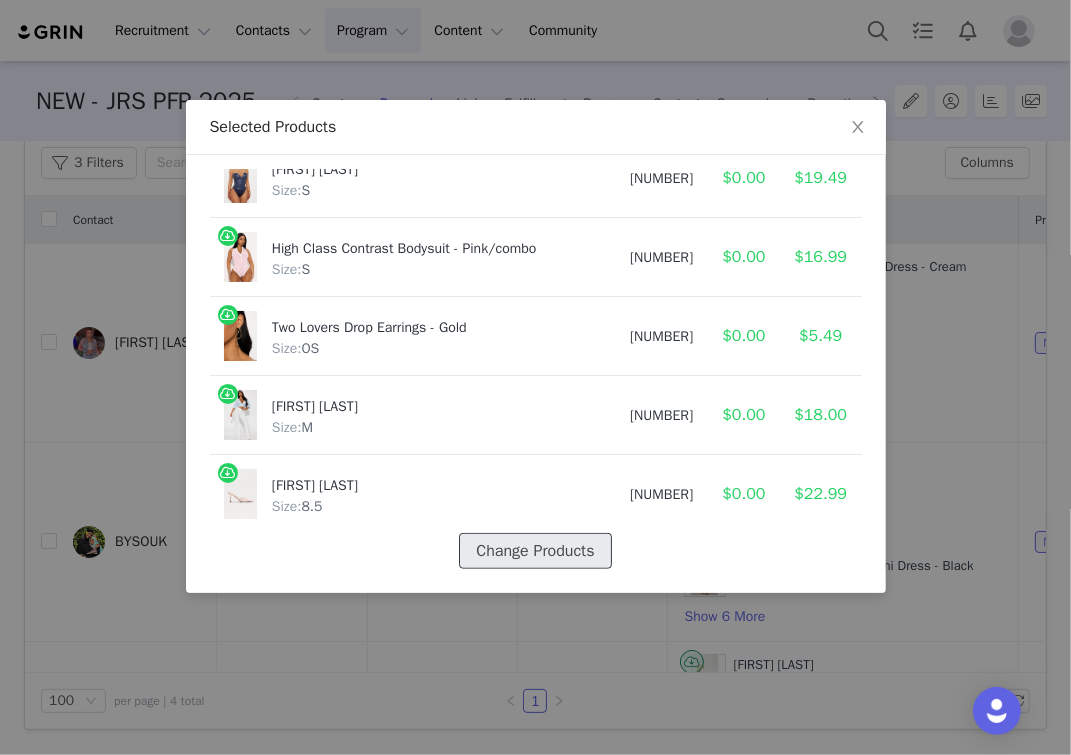 click on "Change Products" at bounding box center [535, 551] 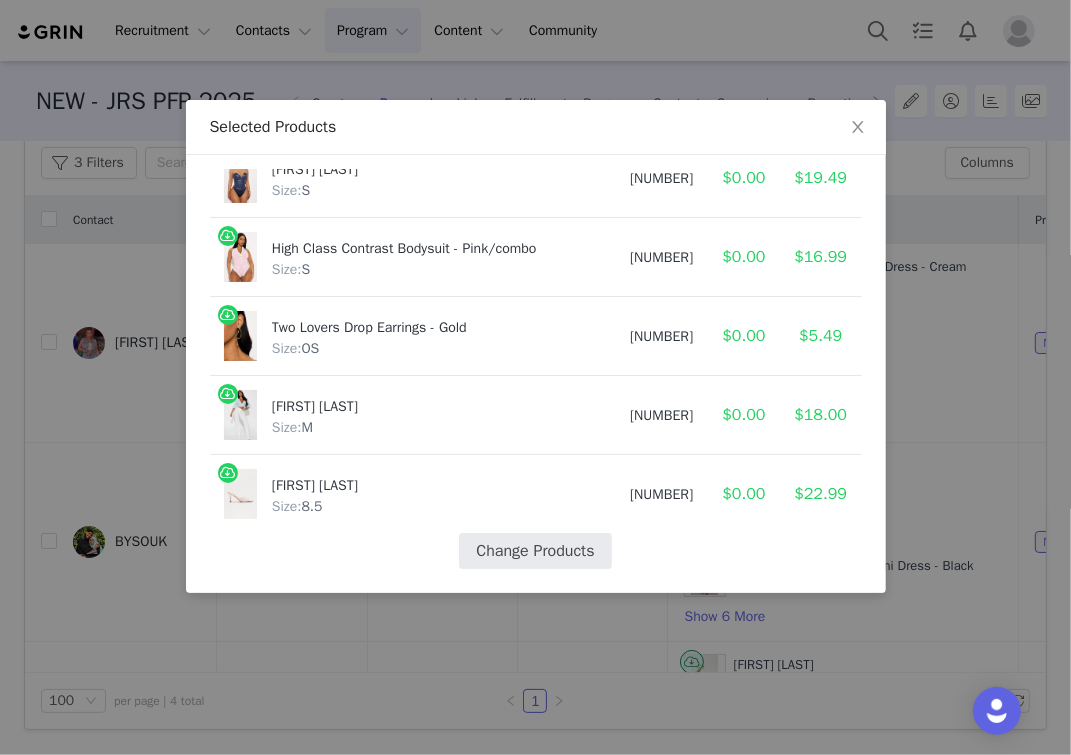 select on "[NUMBER]" 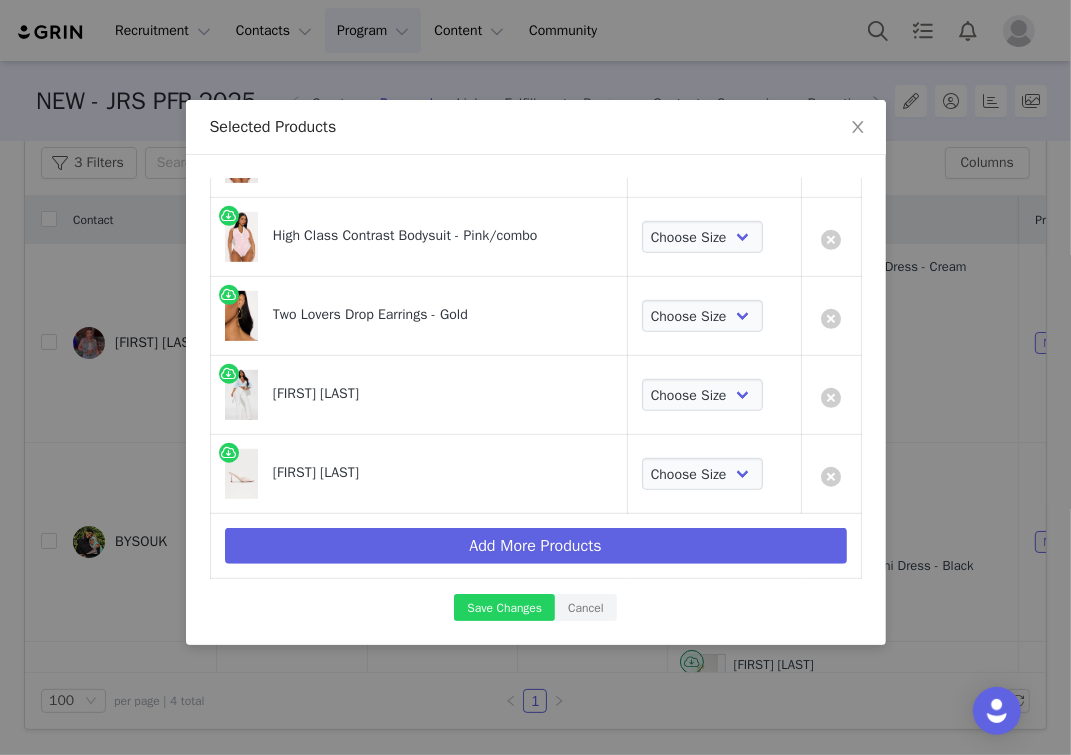 scroll, scrollTop: 910, scrollLeft: 0, axis: vertical 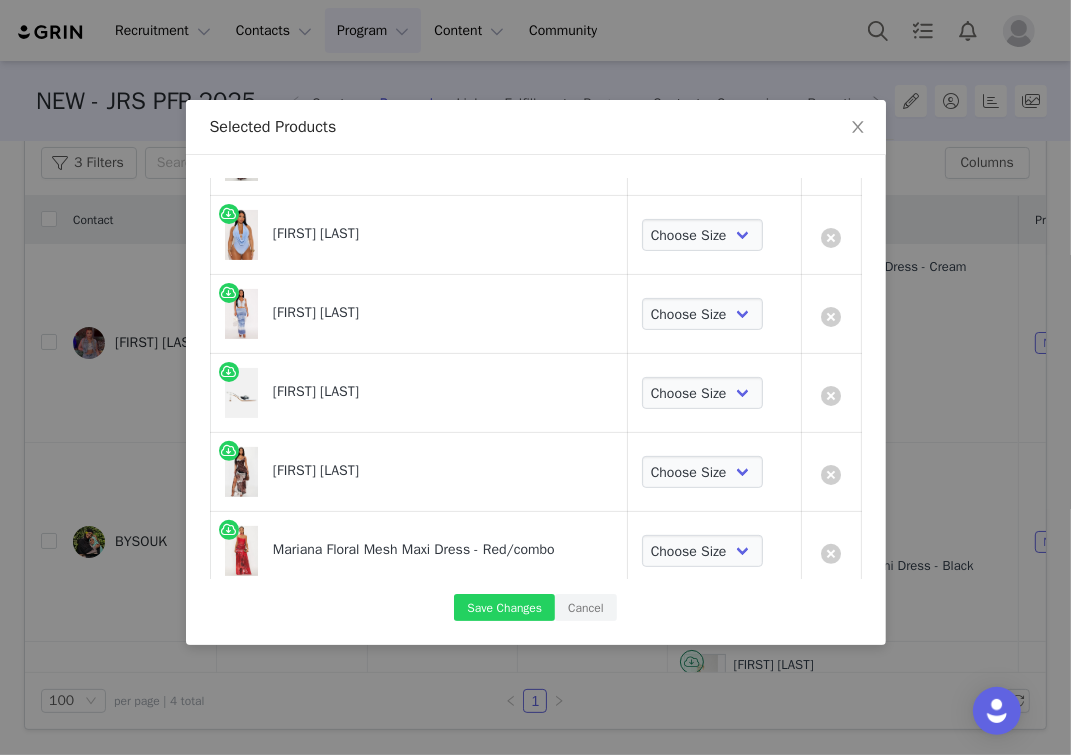 click on "Current Products Paige Lace Backless Maxi Dress - Cream Choose Size XS S M L XL Icy Babe Rimless Clear Sunglasses - White Choose Size OS Fluttering Butterfly Embroidered Flare Jeans - Medium Wash Choose Size 0 1 3 5 7 9 11 13 15 14 Plus 16 Plus 18 Plus 20 Plus 22 Plus Just Over You Mules - Black Choose Size 5.5 6 6.5 7 7.5 8 8.5 9 10 11 Amaya Animal Print Mesh Maxi Dress - Brown/combo Choose Size XS M L XL S 1X 2X 3X Forever Hot Cowl Neck Halter Bodysuit - Periwinkle Choose Size XS M L XL 2X 3X S 1X Lost At Sea Mesh Maxi Skirt - Blue/combo Choose Size XS S M L XL 1X 2X 3X Only Have Eyes For You Heeled Mules - Silver Choose Size 6.5 7 7.5 5.5 6 8 8.5 9 10 11 Cassandra Cowl Neck Mesh Maxi Dress - Brown/combo Choose Size XS S M L XL Mariana Floral Mesh Maxi Dress - Red/combo Choose Size XS M S L XL 1X 2X 3X Choose Size XS" at bounding box center (536, 400) 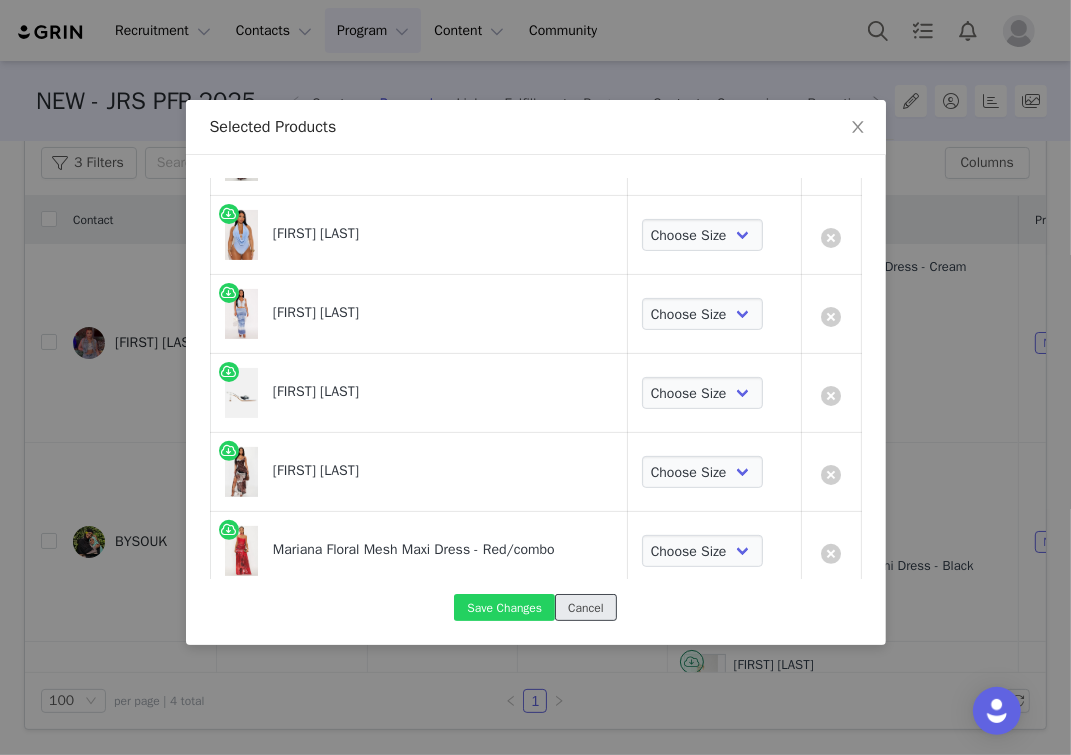 click on "Cancel" at bounding box center (585, 607) 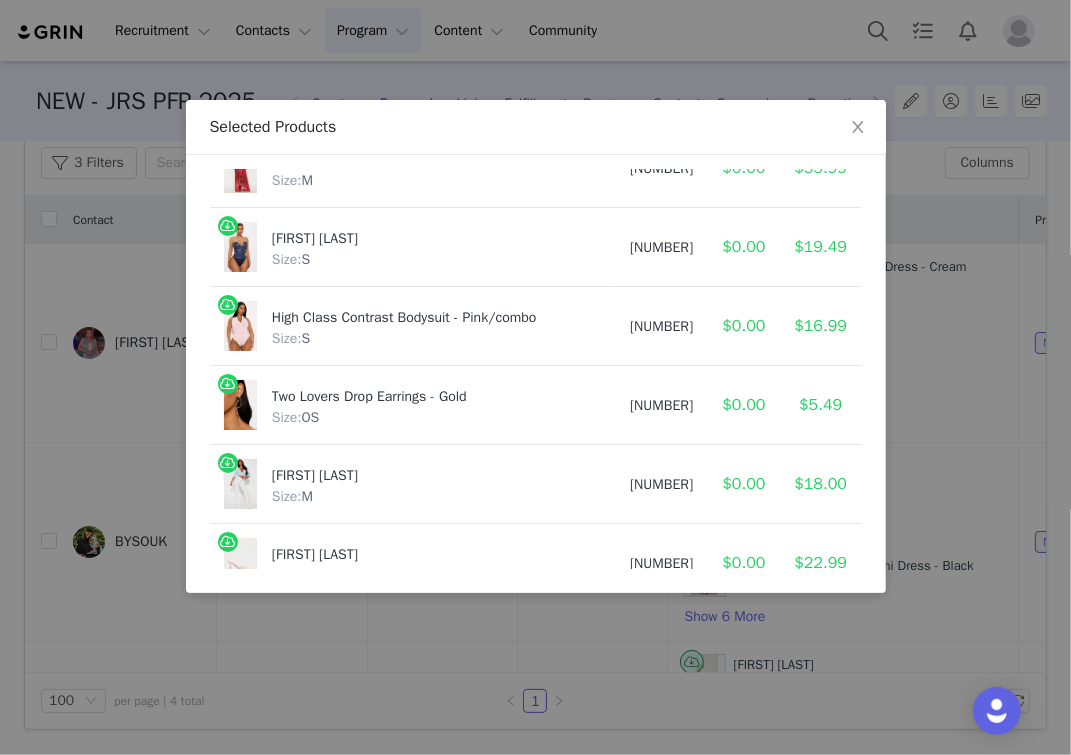 scroll, scrollTop: 880, scrollLeft: 0, axis: vertical 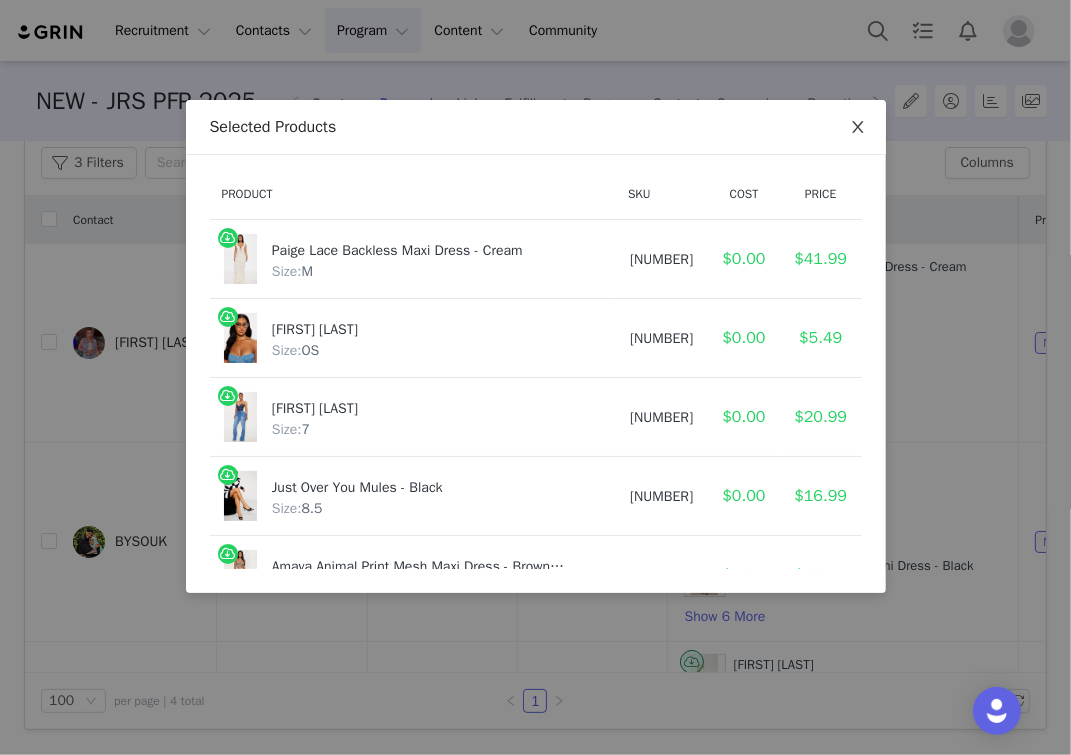 click at bounding box center [858, 128] 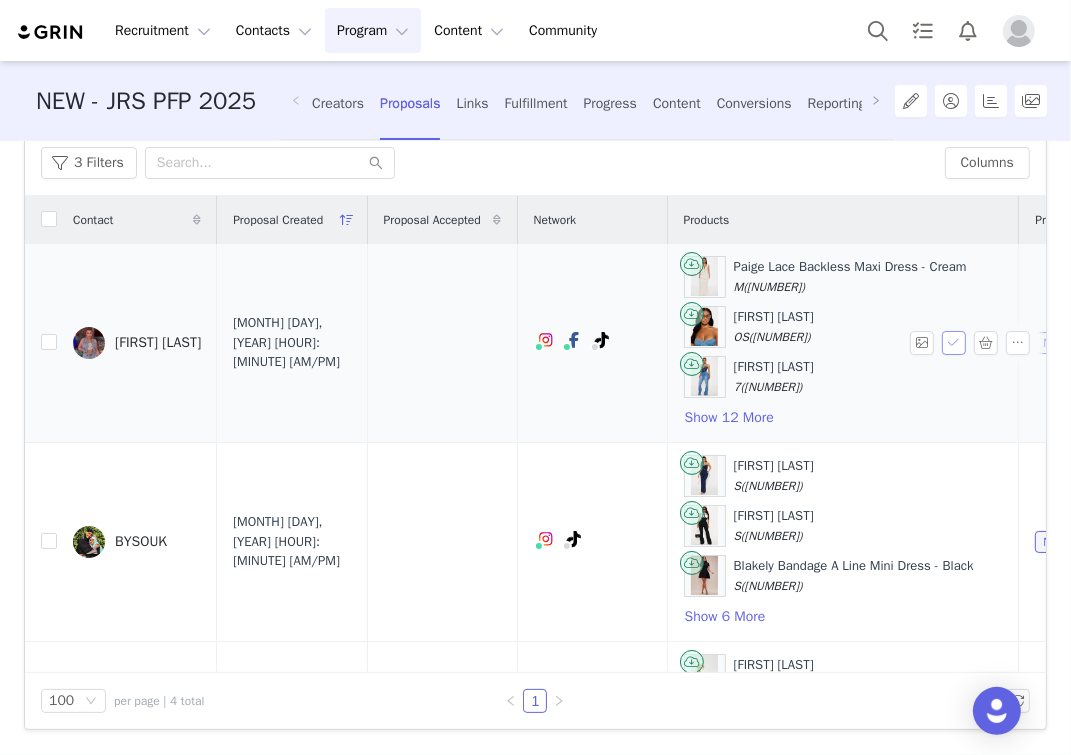 click at bounding box center (954, 343) 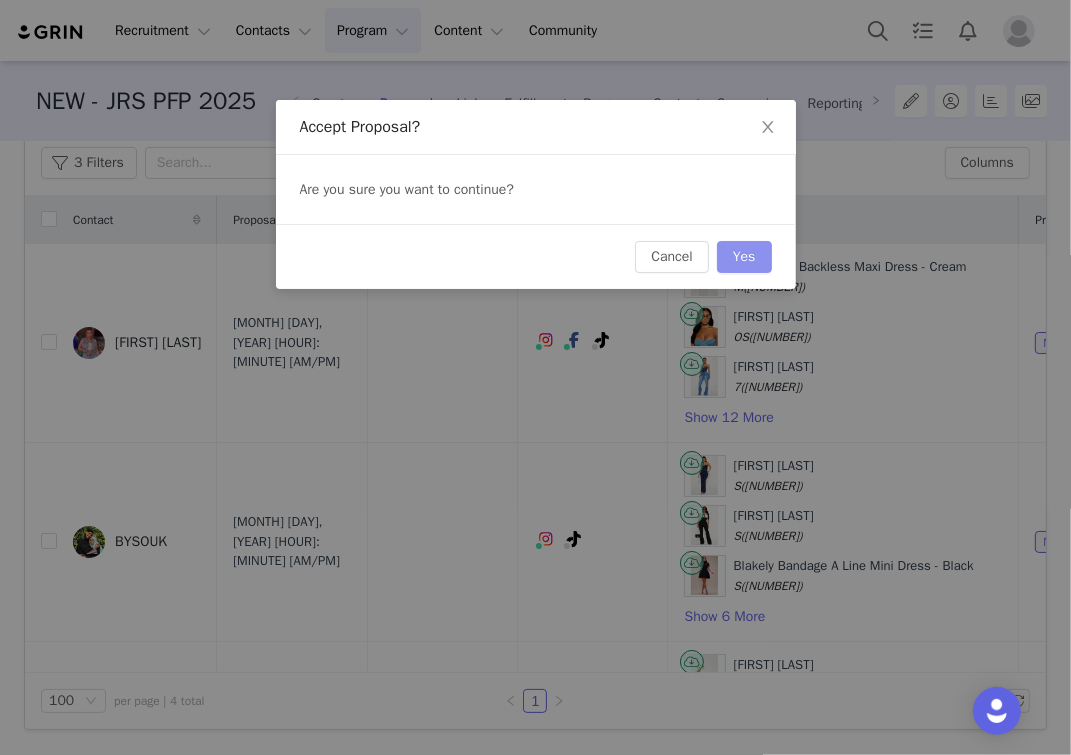 click on "Yes" at bounding box center (744, 257) 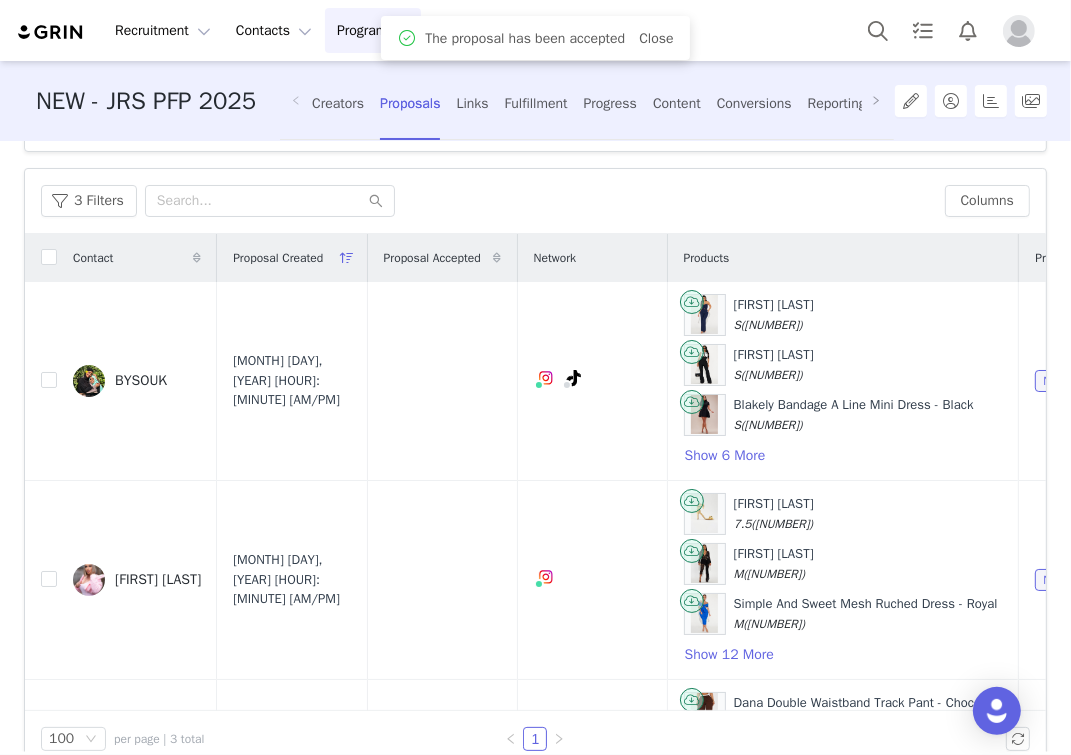 scroll, scrollTop: 148, scrollLeft: 0, axis: vertical 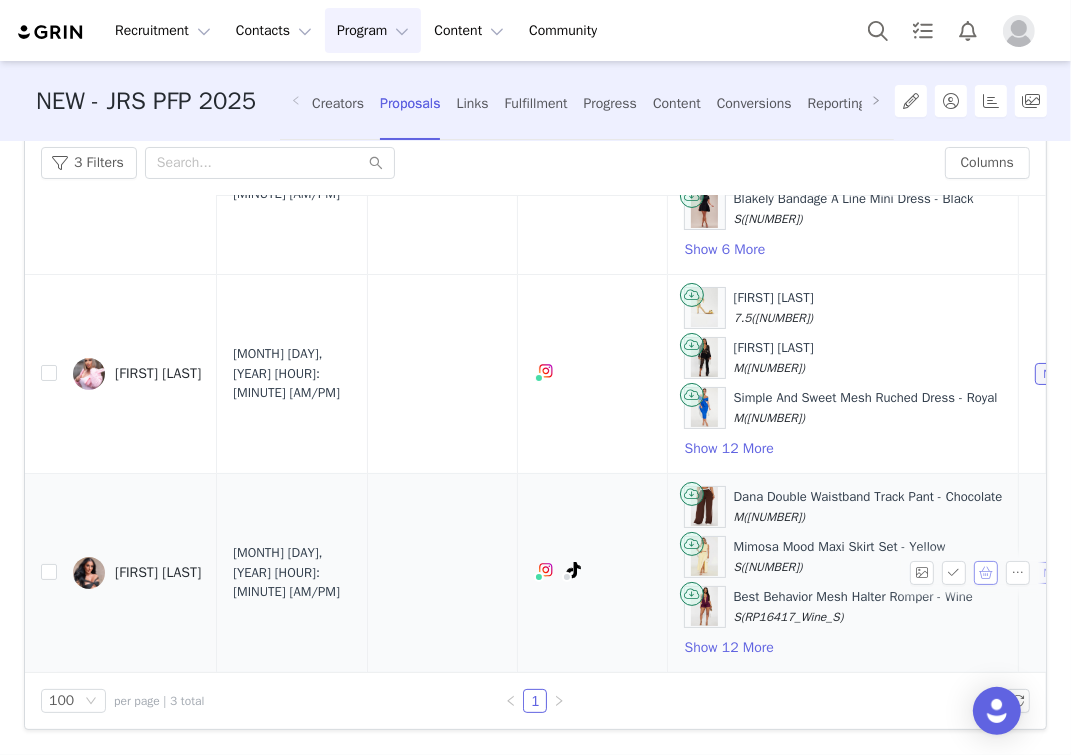 click at bounding box center (986, 573) 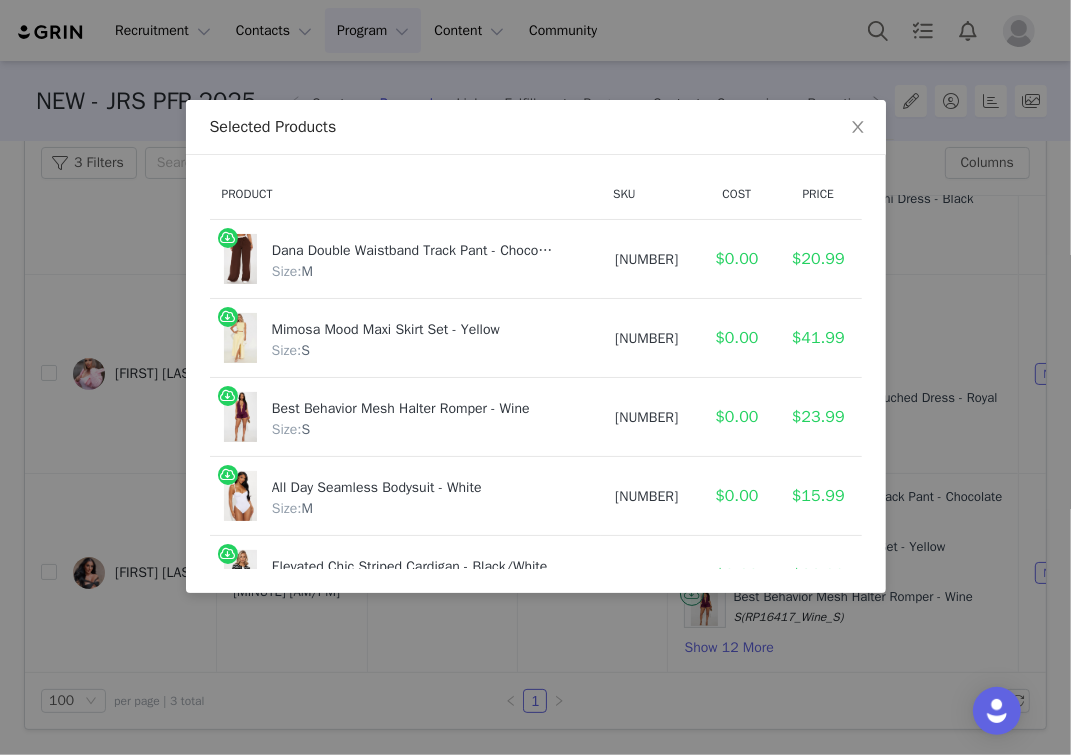 scroll, scrollTop: 0, scrollLeft: 92, axis: horizontal 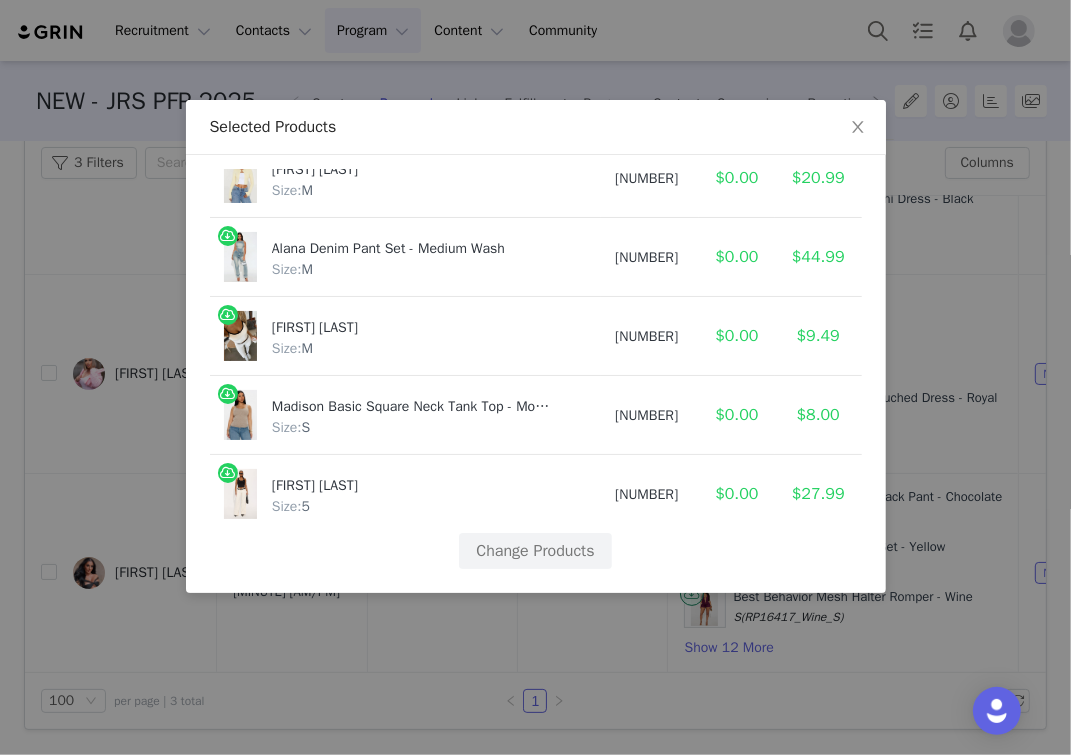click on "Change Products" at bounding box center (536, 551) 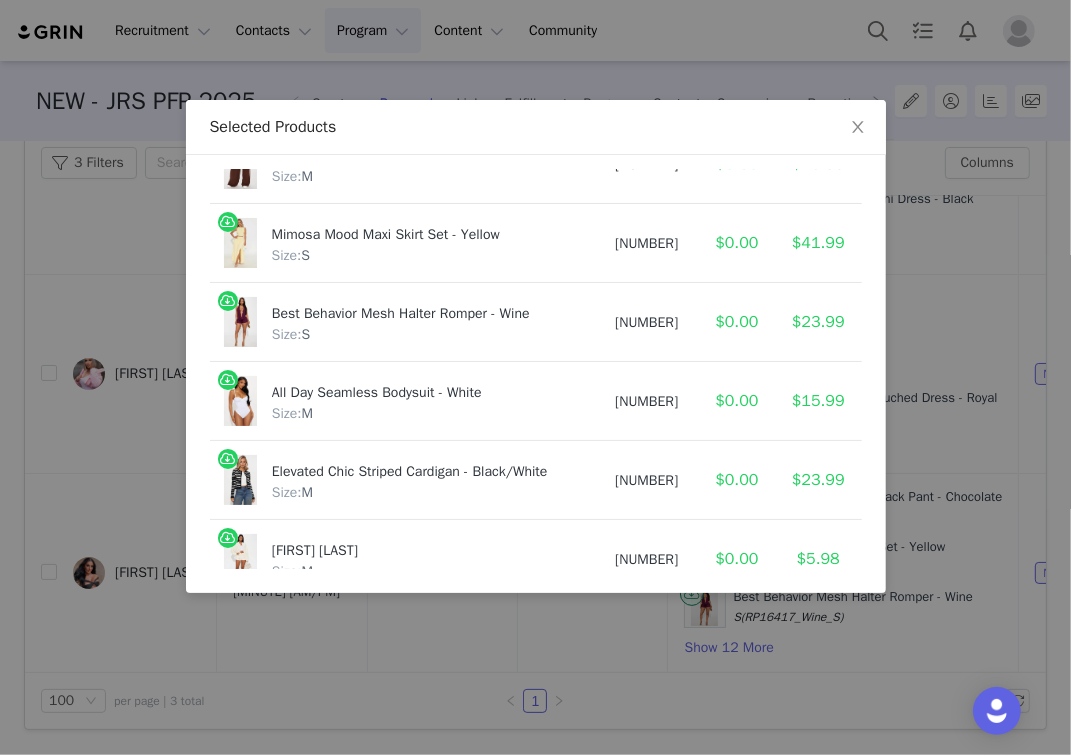 scroll, scrollTop: 240, scrollLeft: 0, axis: vertical 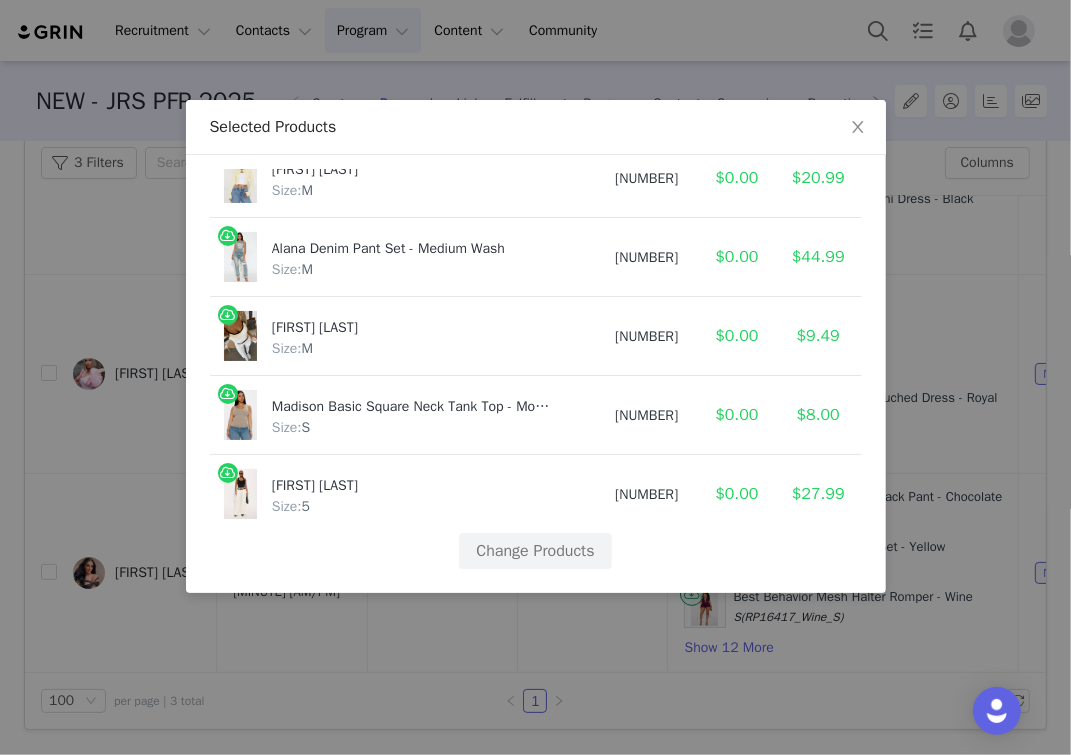 click on "Change Products" at bounding box center (536, 551) 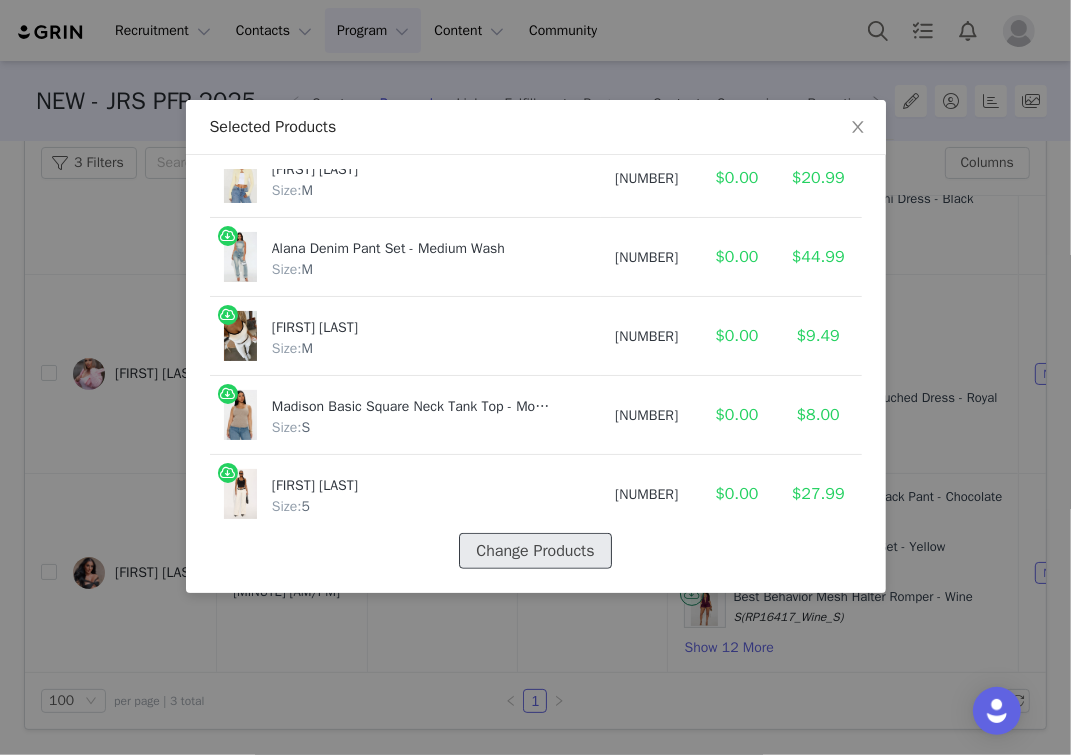 click on "Change Products" at bounding box center [535, 551] 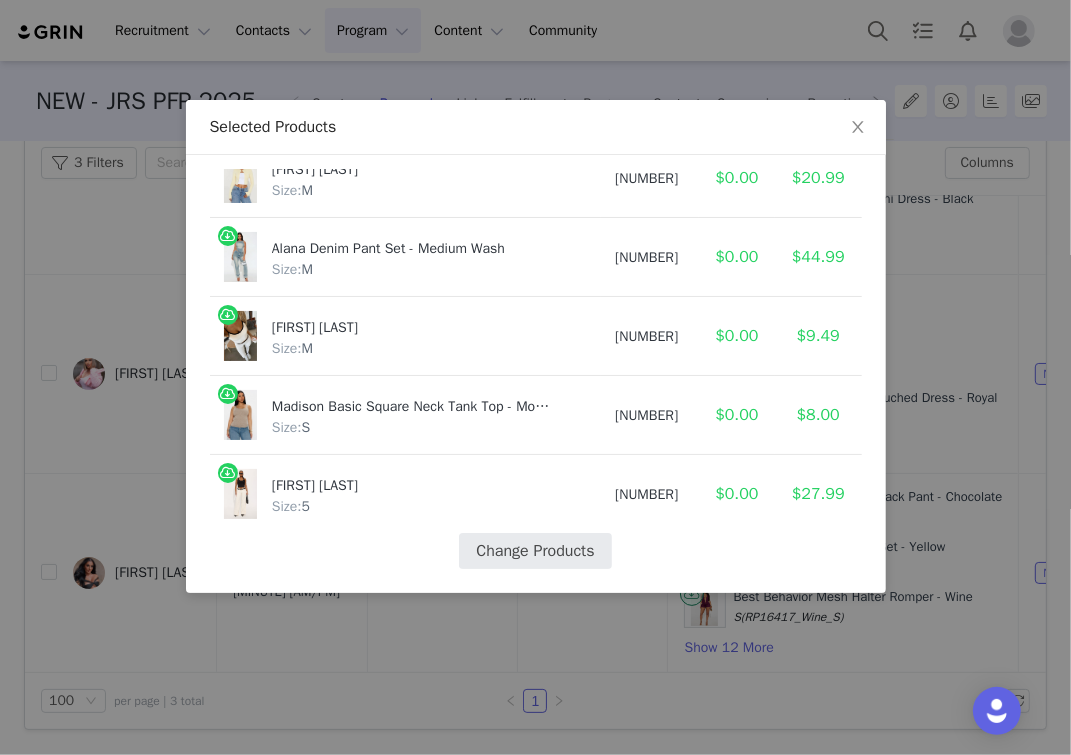 select on "[NUMBER]" 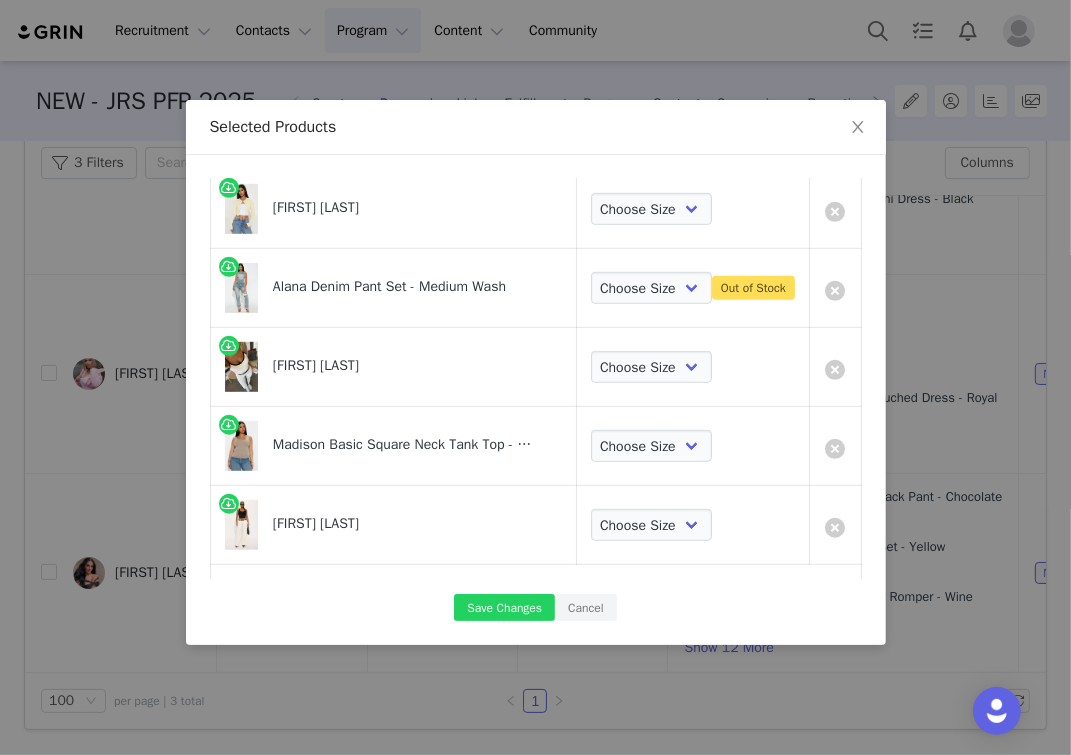 scroll, scrollTop: 910, scrollLeft: 0, axis: vertical 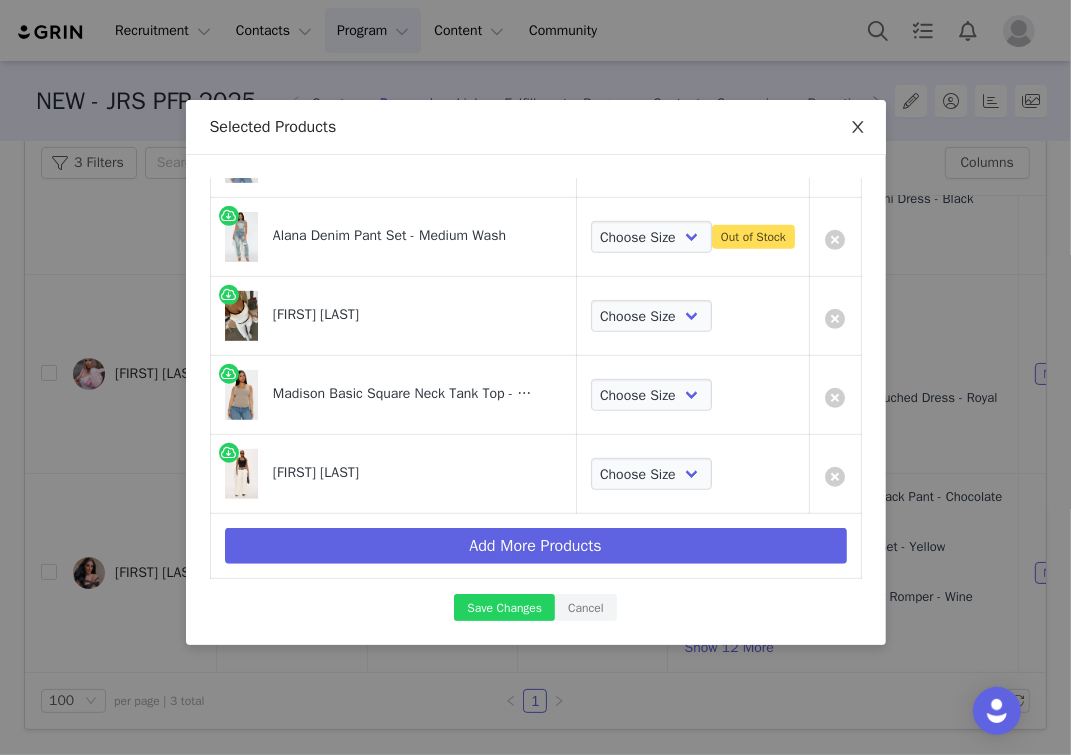 click at bounding box center (858, 128) 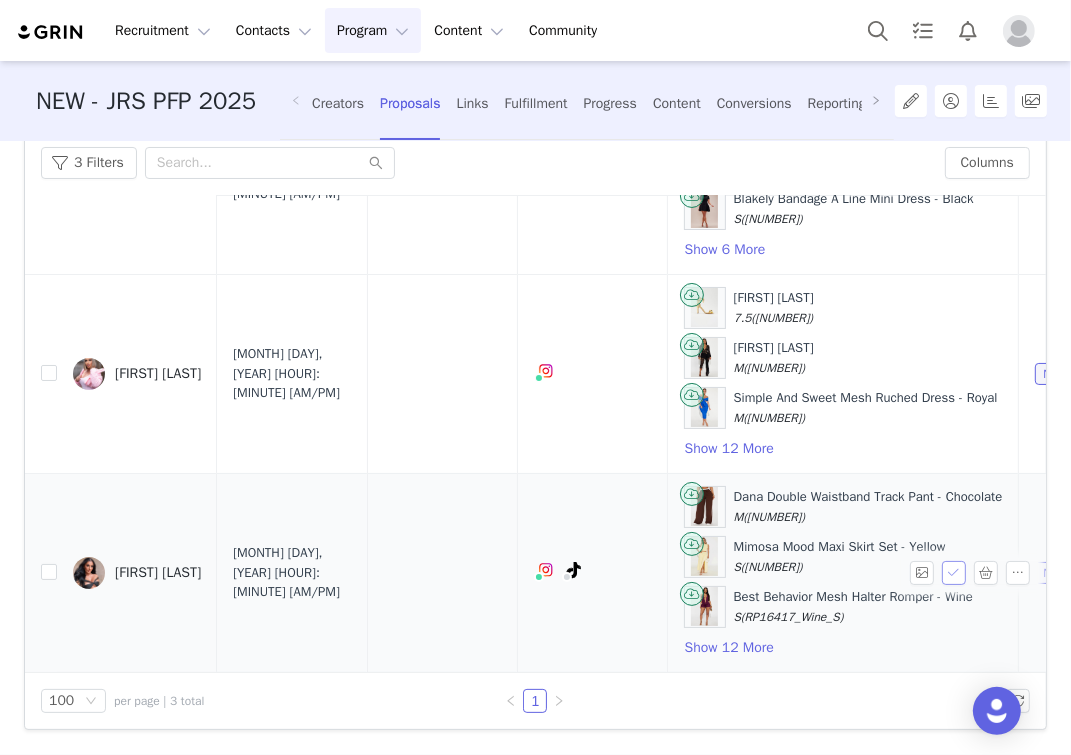 click at bounding box center (954, 573) 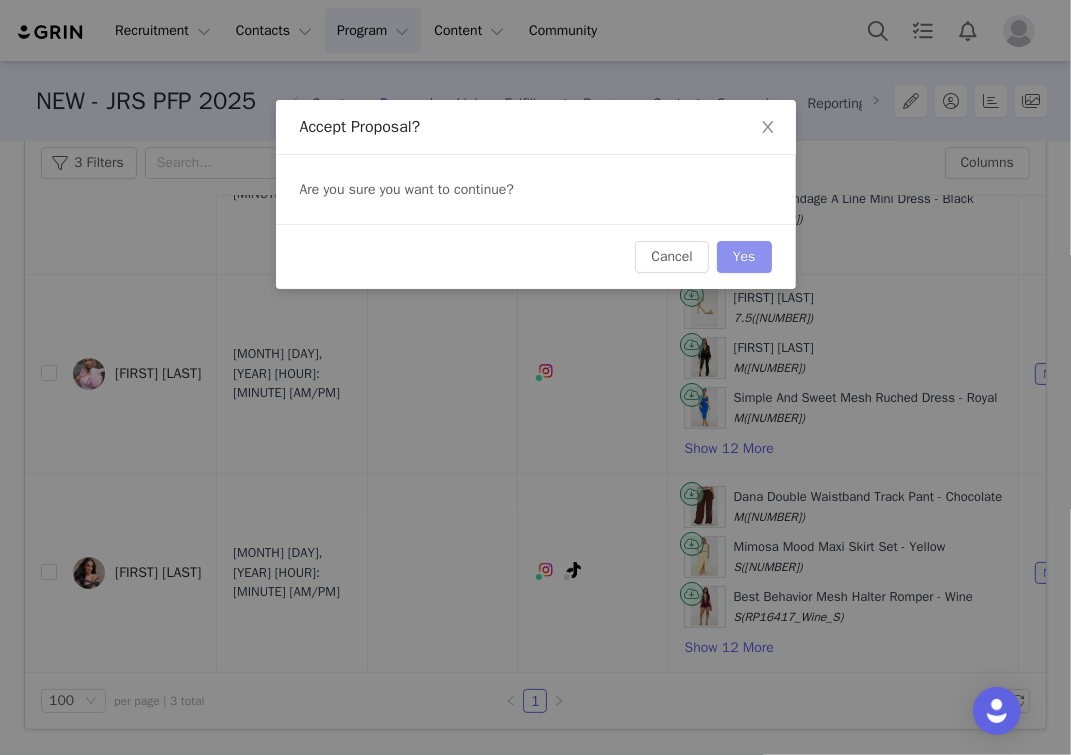 click on "Yes" at bounding box center (744, 257) 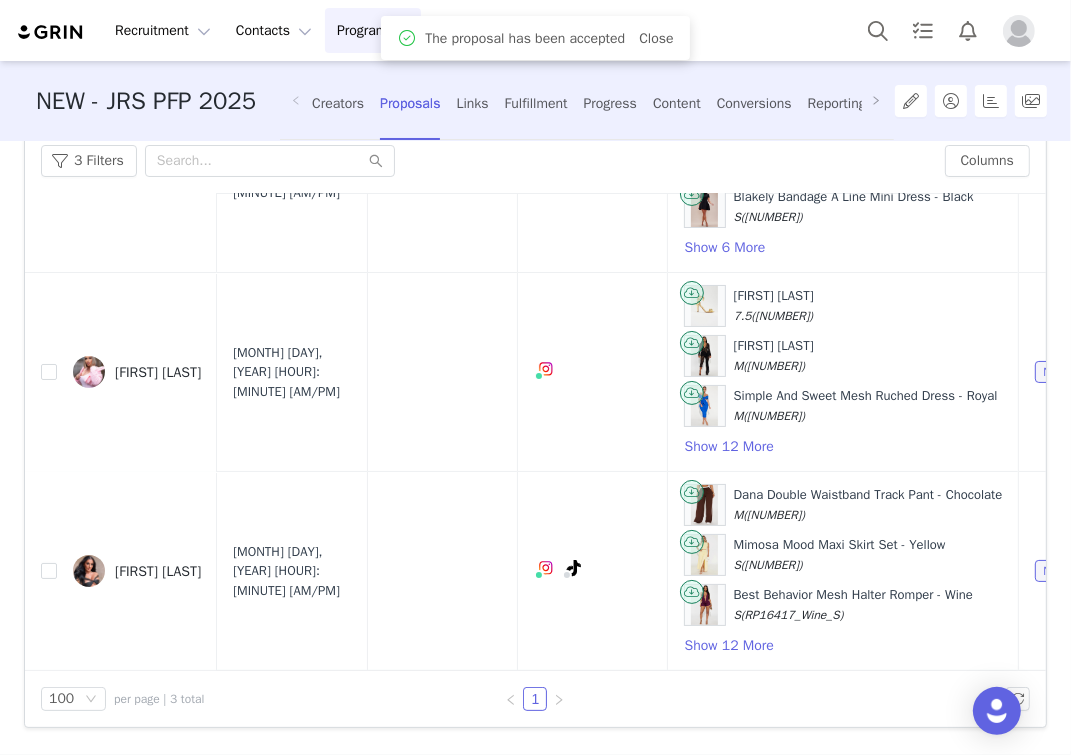 scroll, scrollTop: 110, scrollLeft: 0, axis: vertical 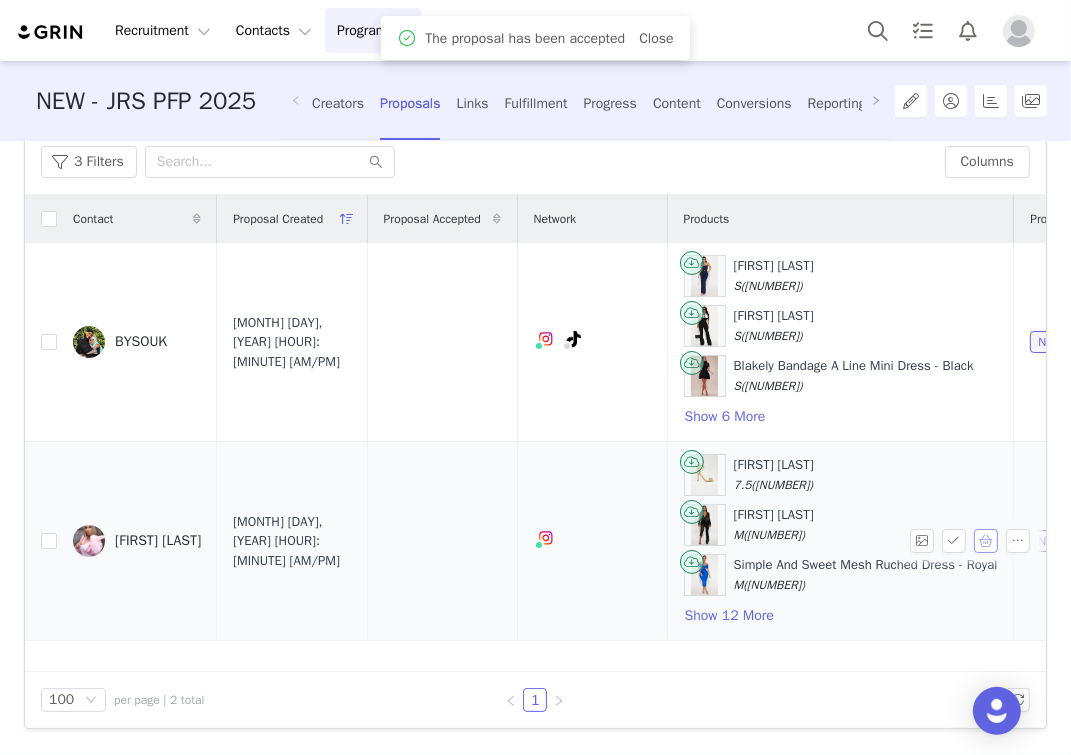 click at bounding box center (986, 541) 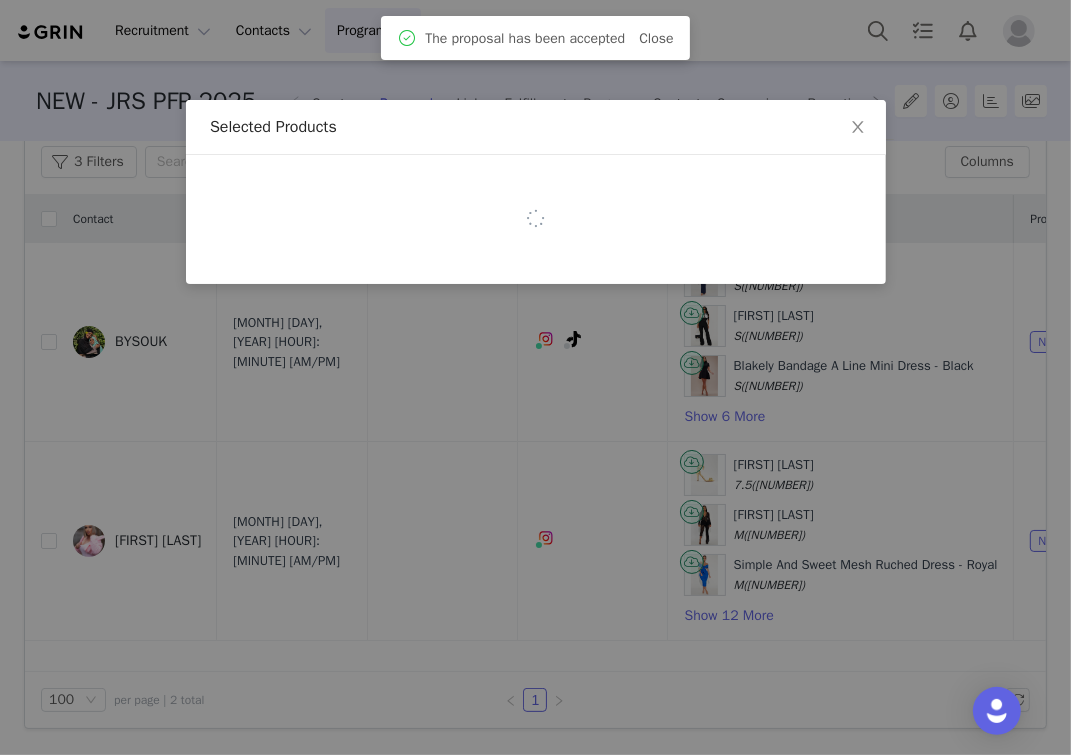 scroll, scrollTop: 148, scrollLeft: 0, axis: vertical 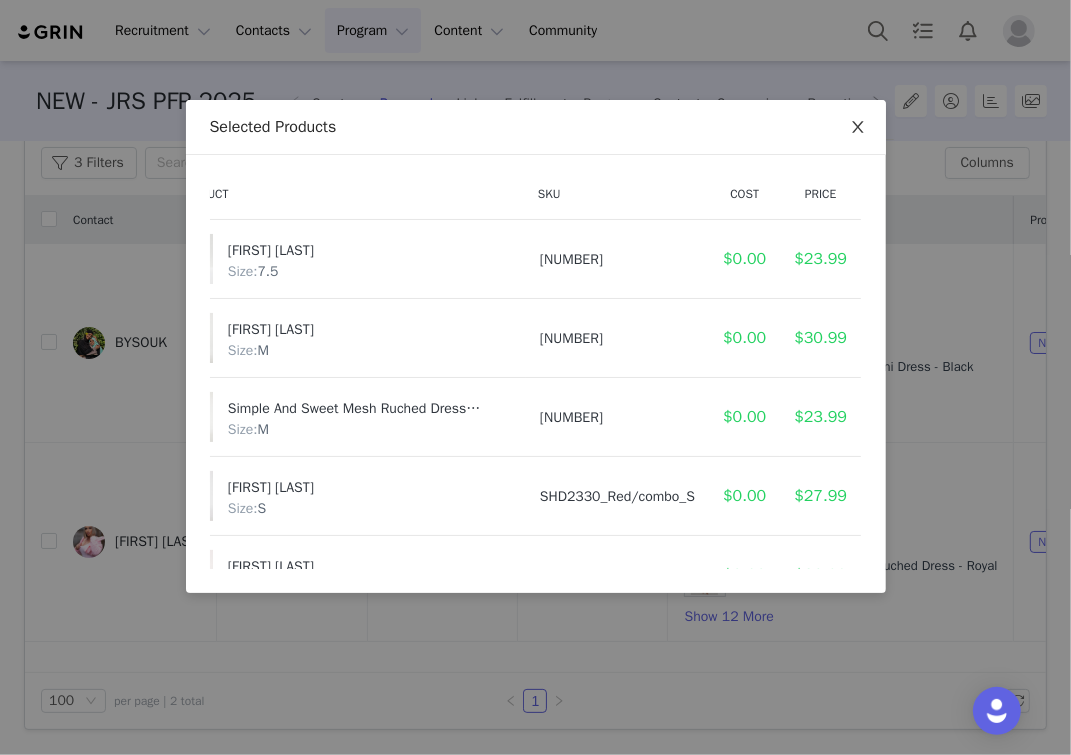 click 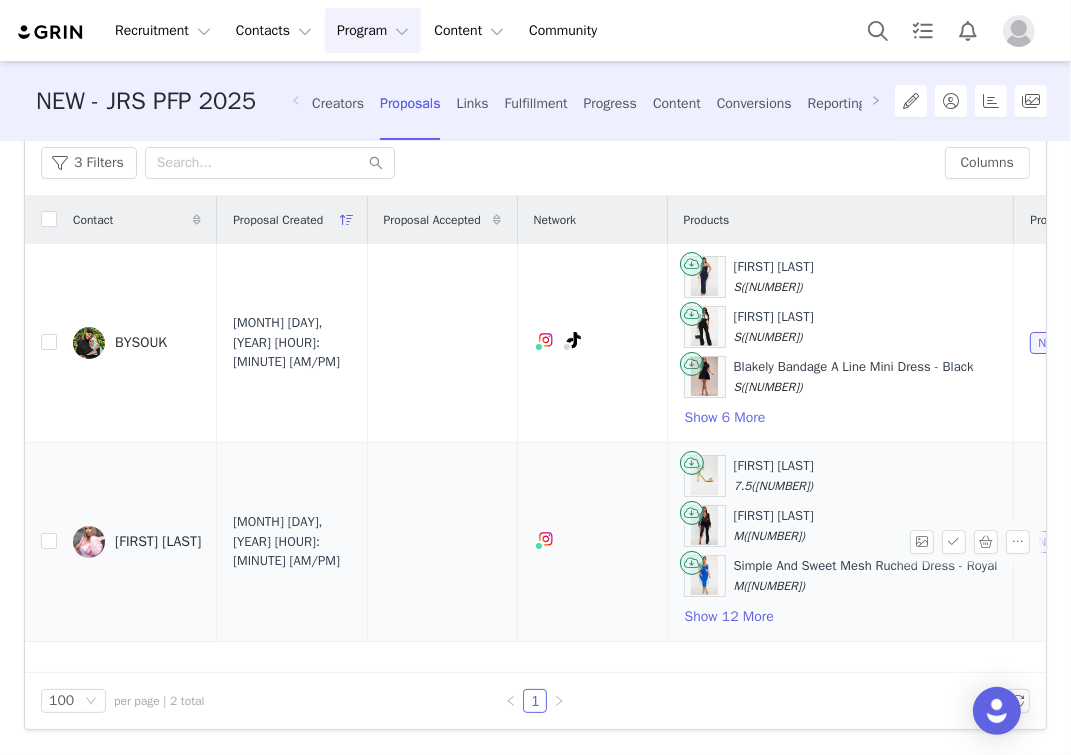 click on "Simple And Sweet Mesh Ruched Dress - Royal M (PD71849E_Royal_M)" at bounding box center (841, 576) 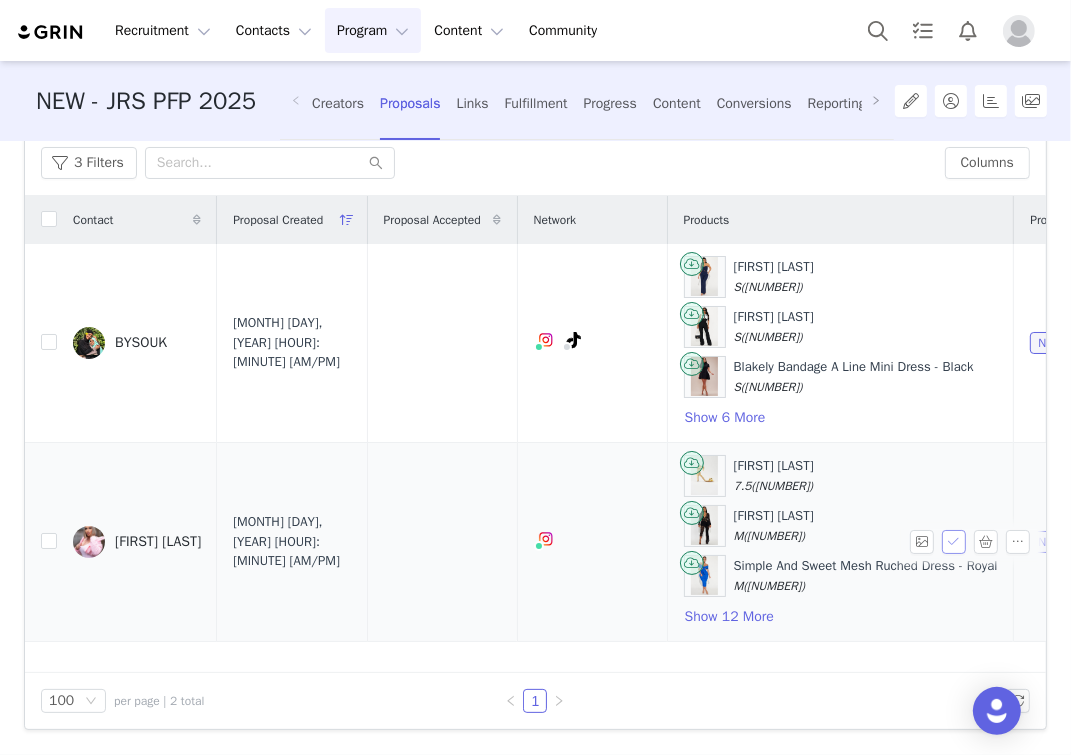 click at bounding box center (954, 542) 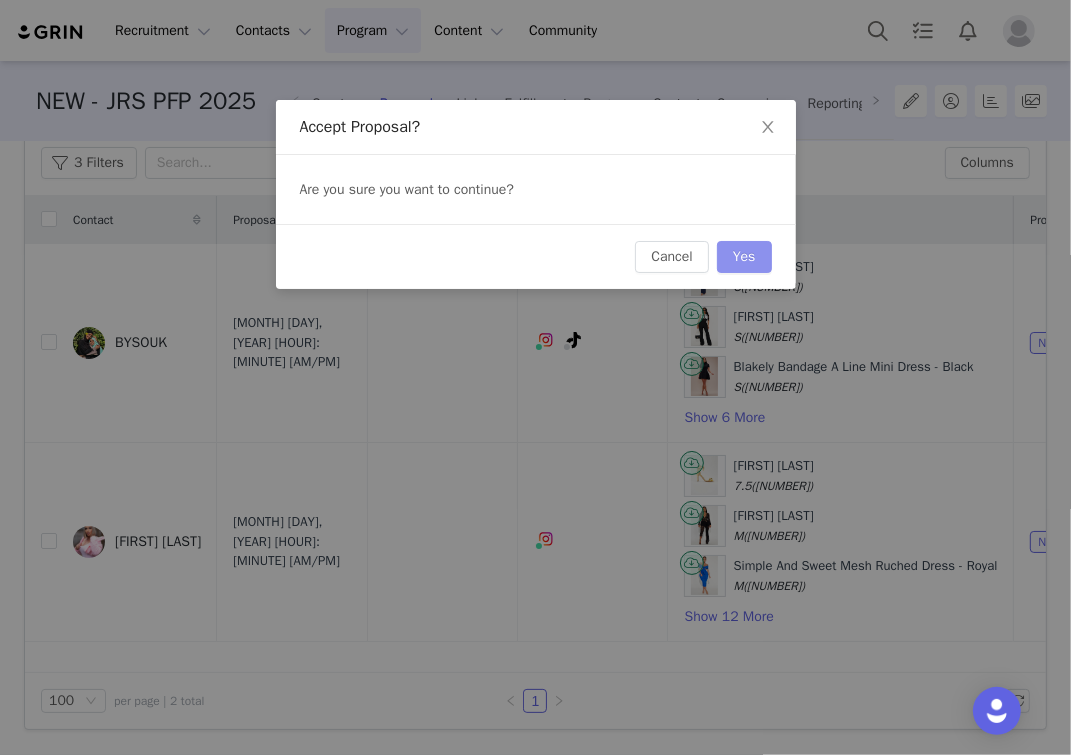 click on "Yes" at bounding box center [744, 257] 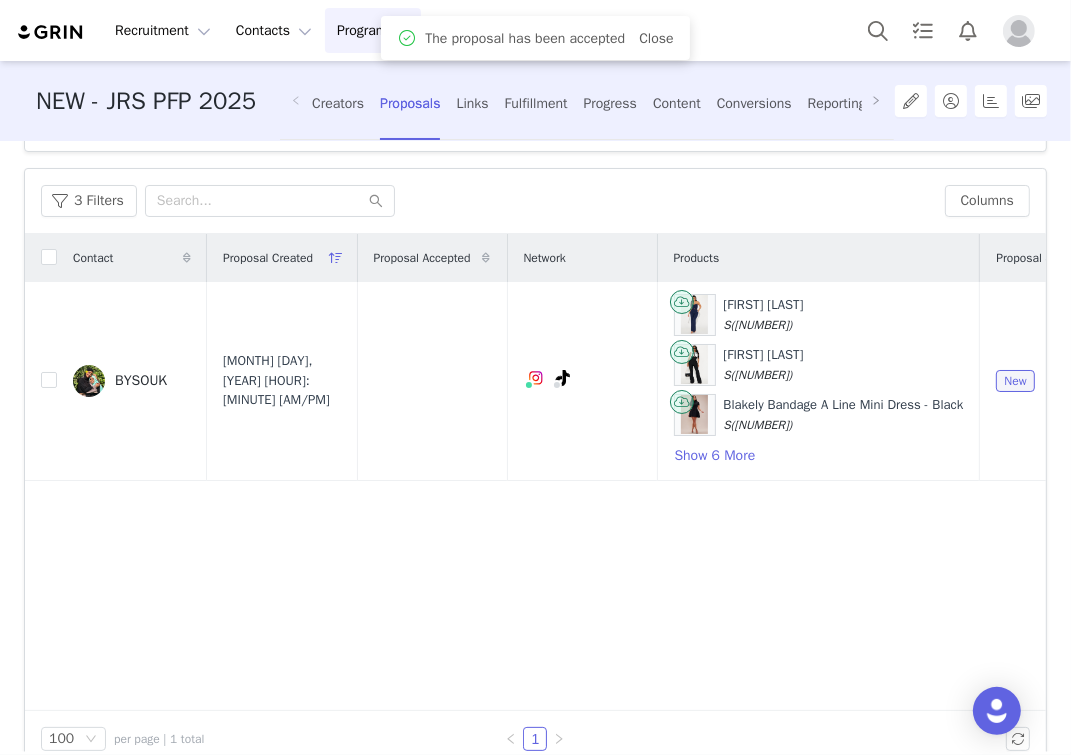 scroll, scrollTop: 148, scrollLeft: 0, axis: vertical 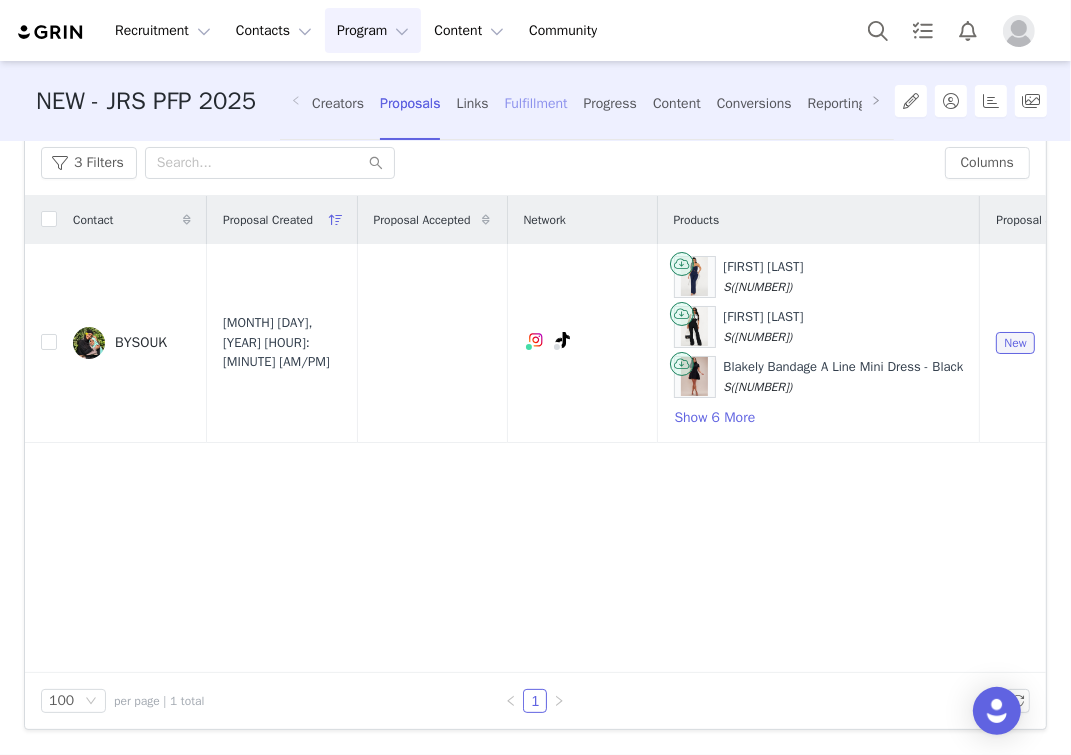 click on "Fulfillment" at bounding box center (536, 103) 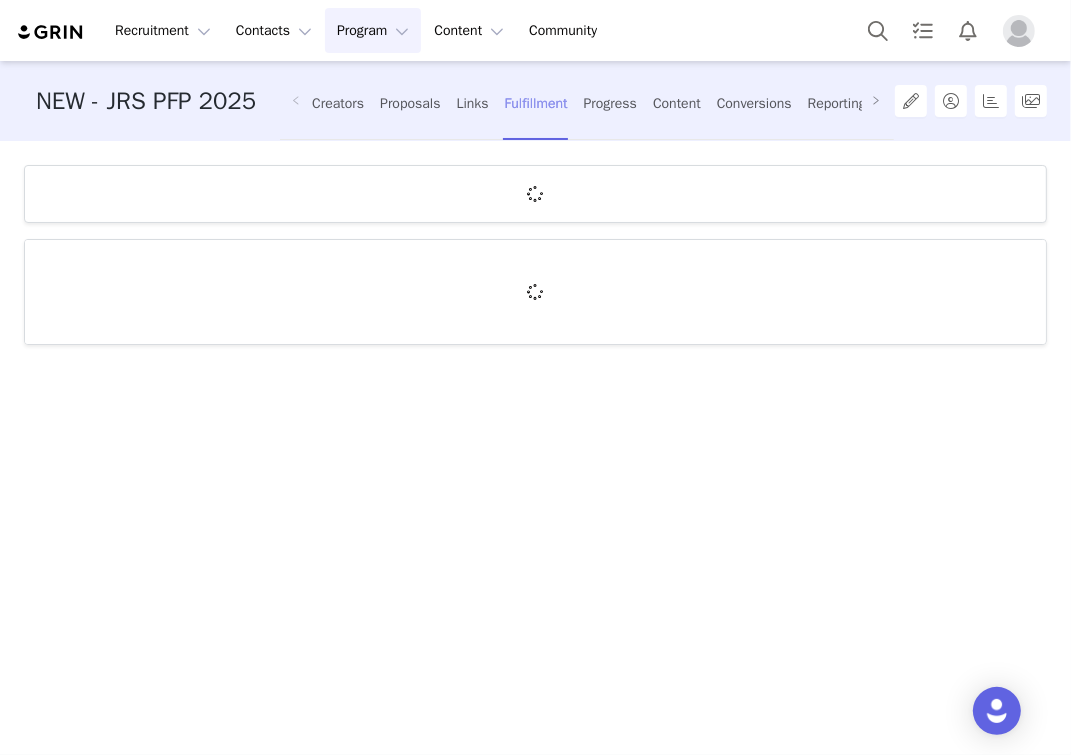 scroll, scrollTop: 0, scrollLeft: 0, axis: both 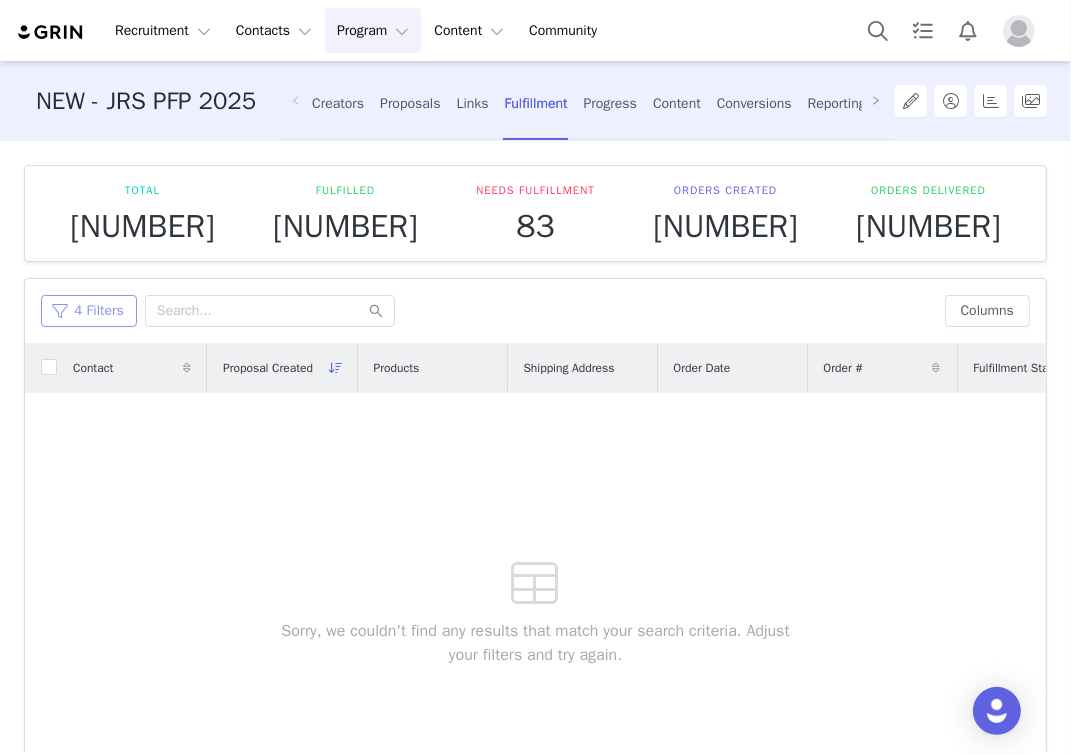 click on "4 Filters" at bounding box center [89, 311] 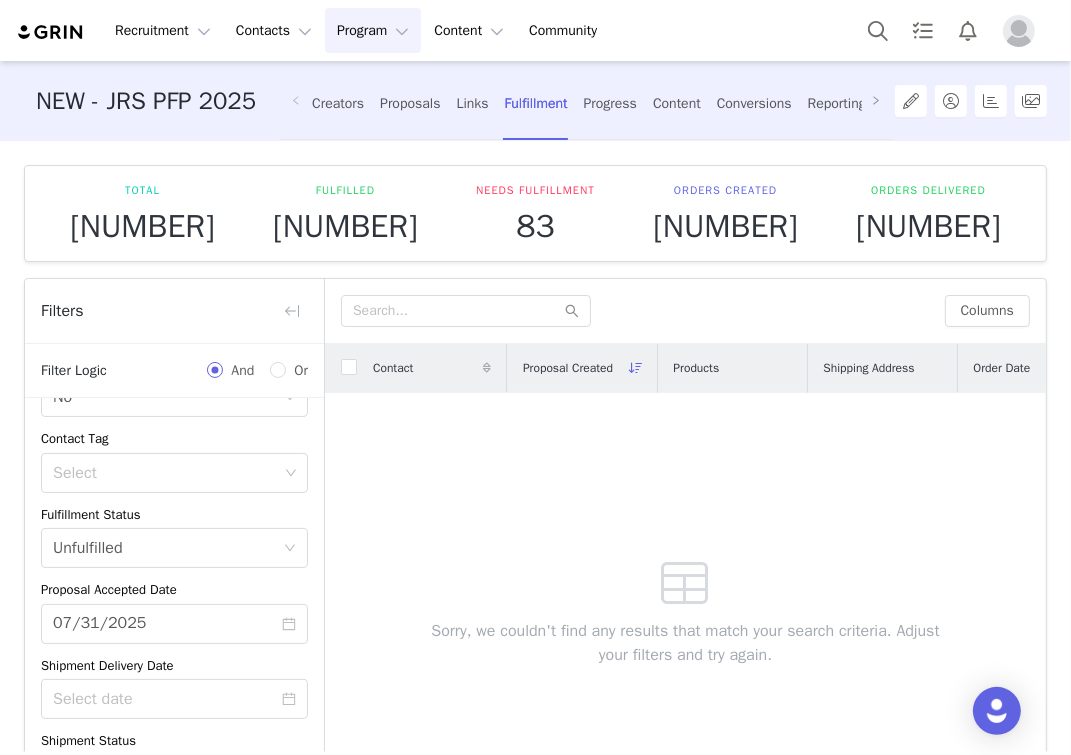 scroll, scrollTop: 160, scrollLeft: 0, axis: vertical 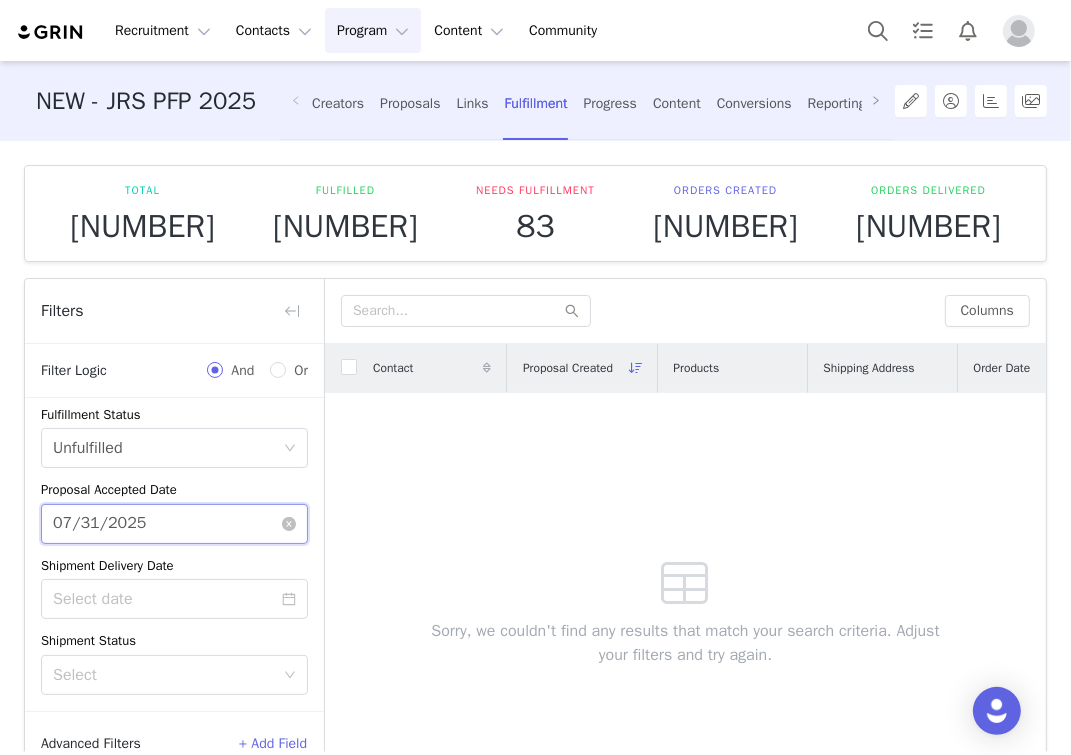 click on "07/31/2025" at bounding box center (174, 524) 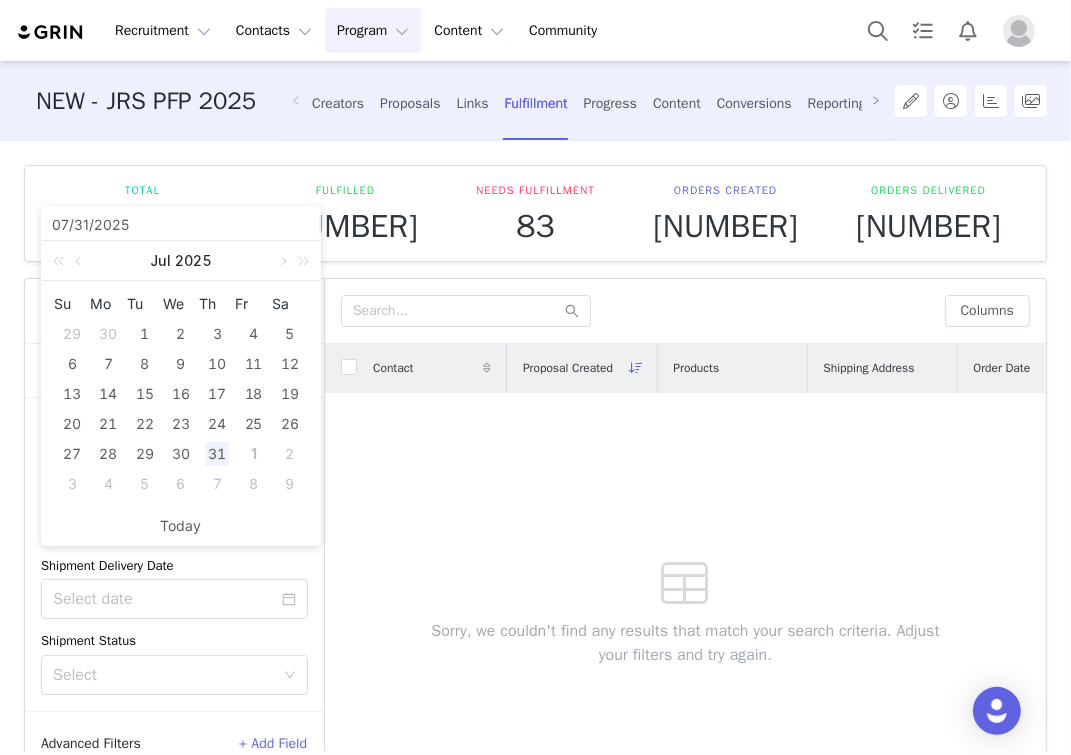 click on "31" at bounding box center [217, 454] 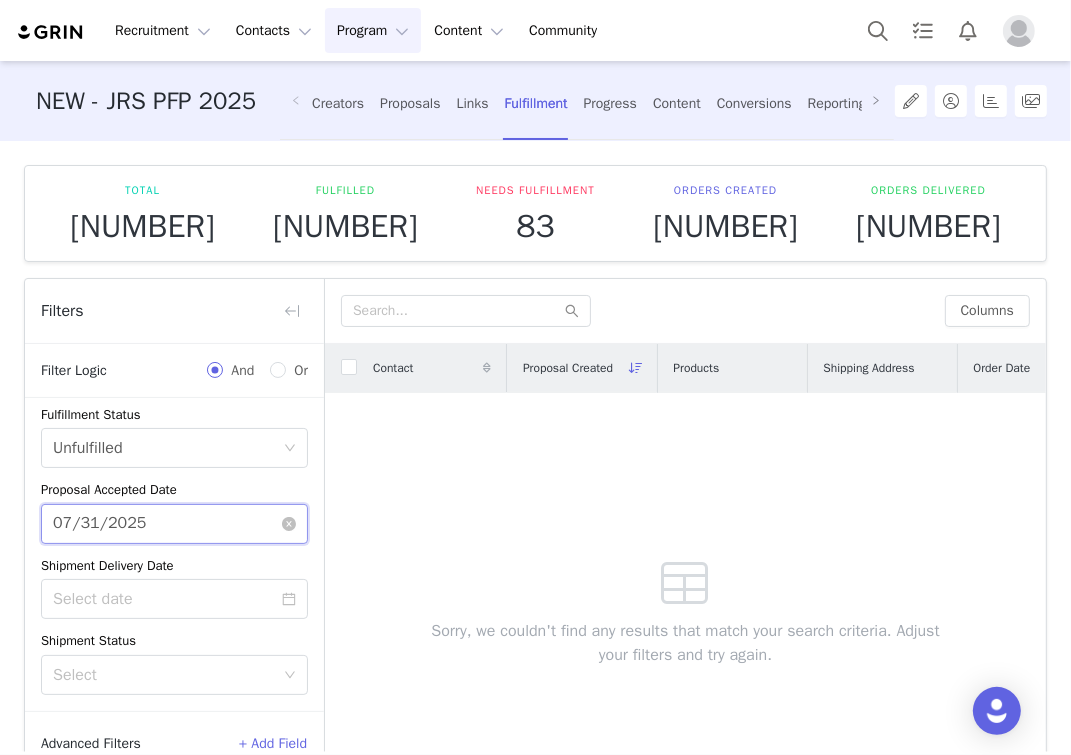 click on "07/31/2025" at bounding box center (174, 524) 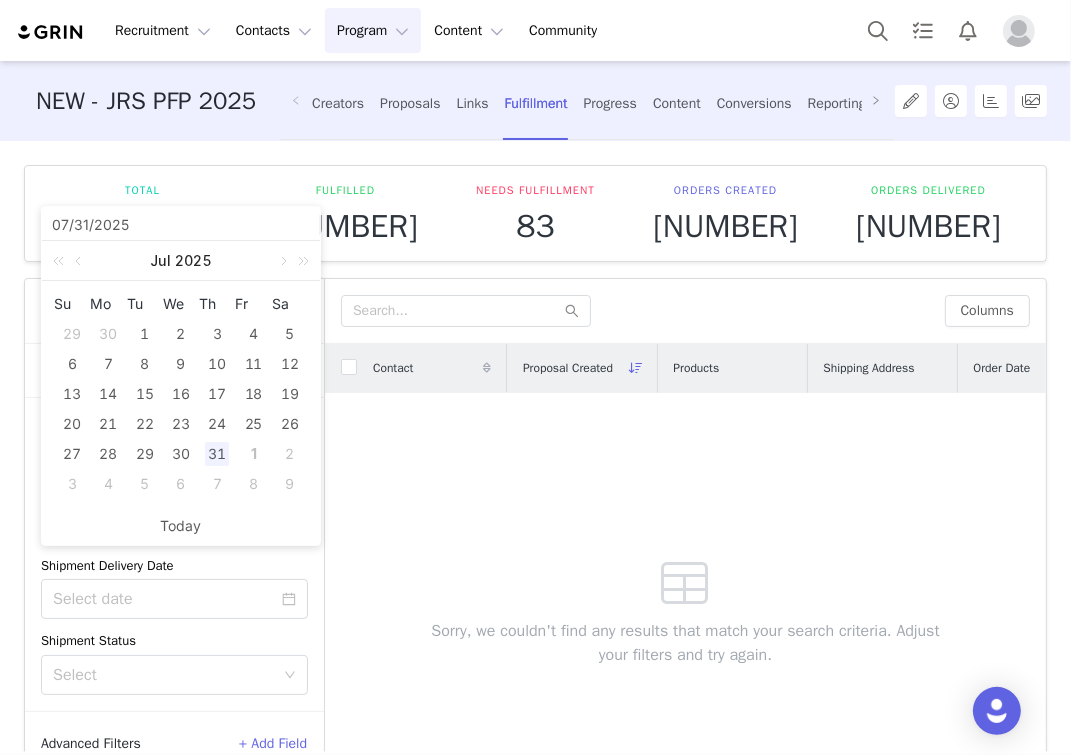 click on "1" at bounding box center [254, 454] 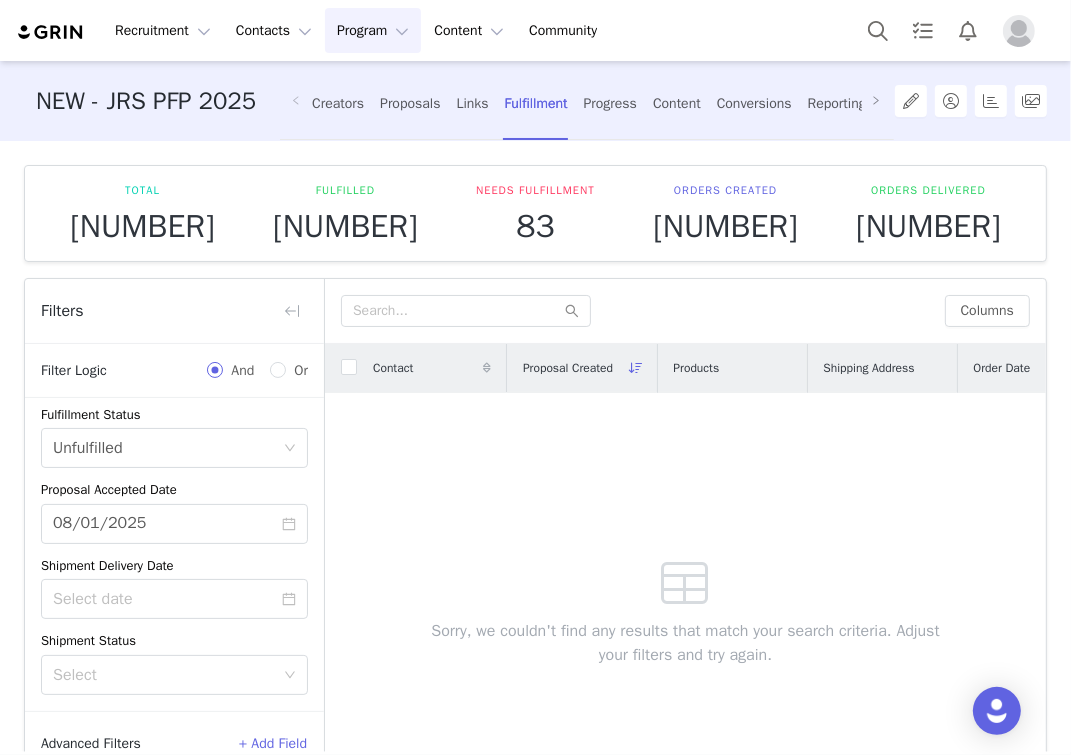 scroll, scrollTop: 298, scrollLeft: 0, axis: vertical 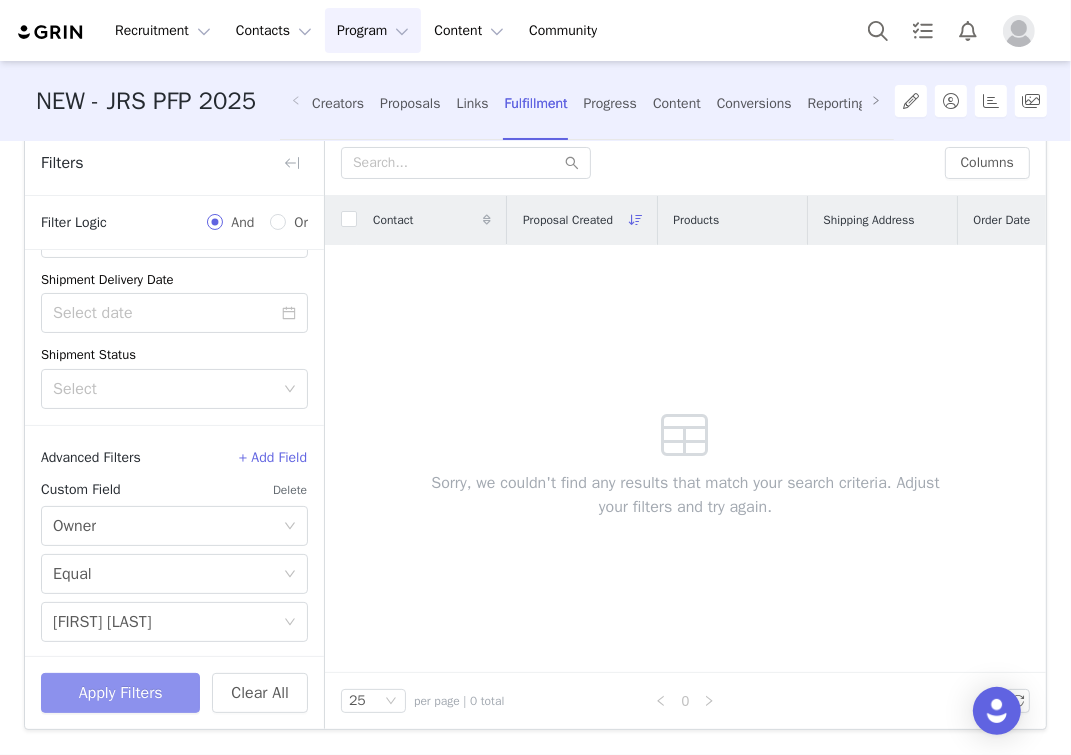 click on "Apply Filters" at bounding box center (120, 693) 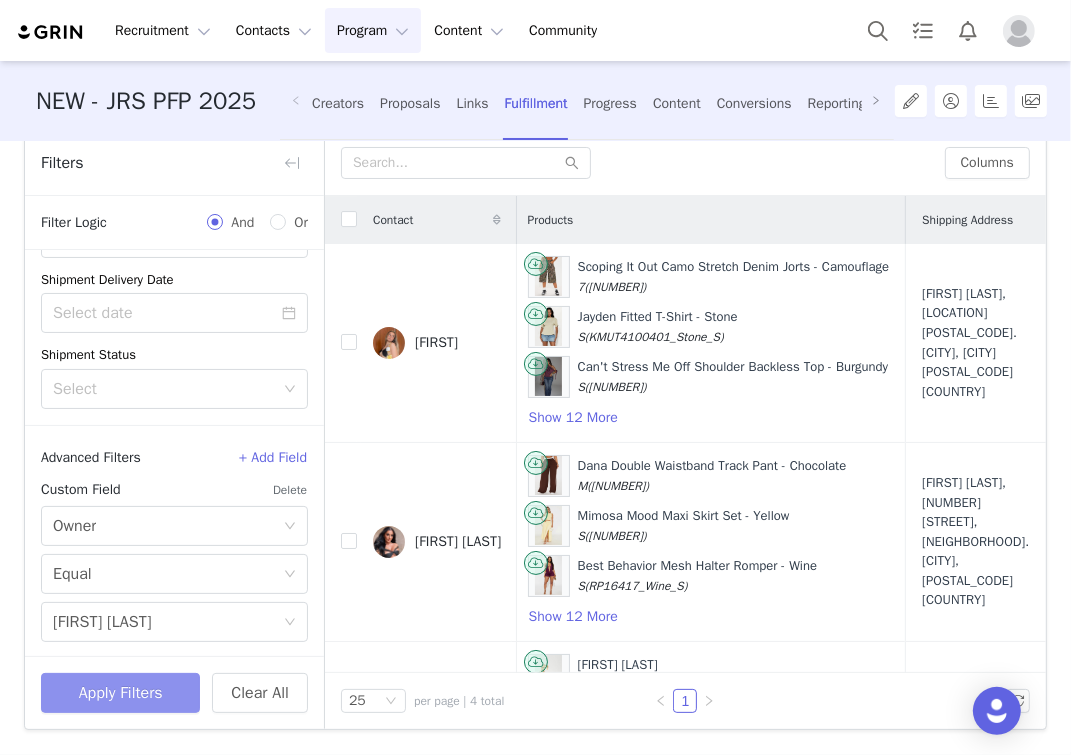 scroll, scrollTop: 0, scrollLeft: 1000, axis: horizontal 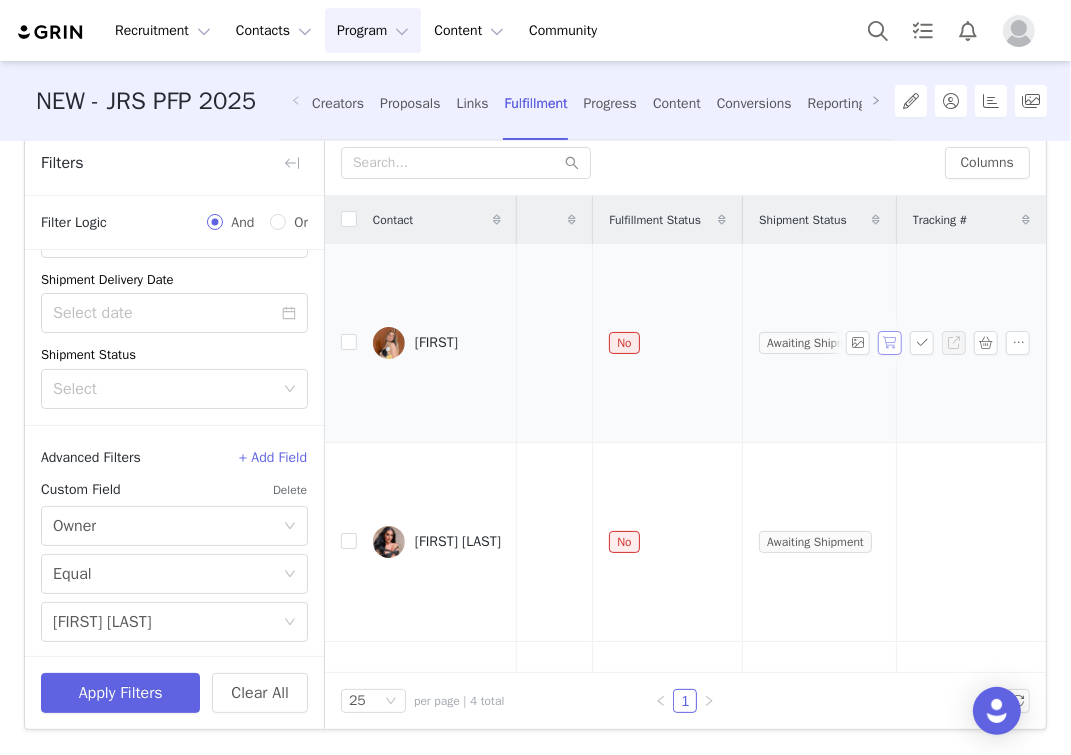drag, startPoint x: 863, startPoint y: 342, endPoint x: 903, endPoint y: 418, distance: 85.883644 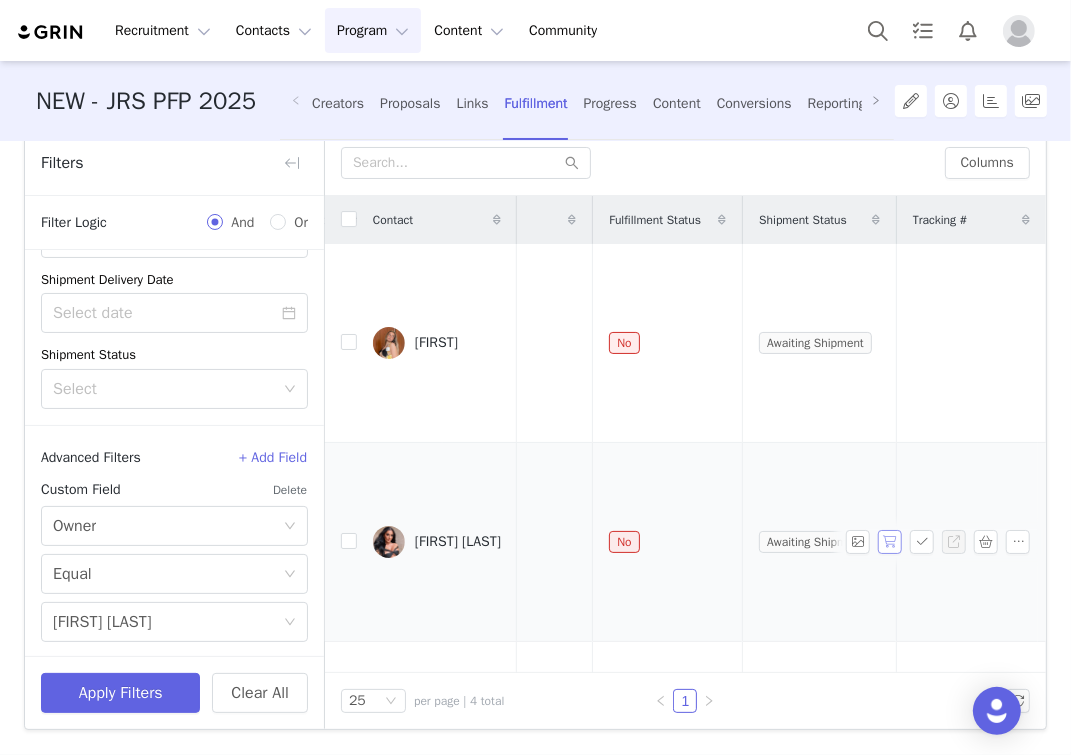 click at bounding box center (890, 542) 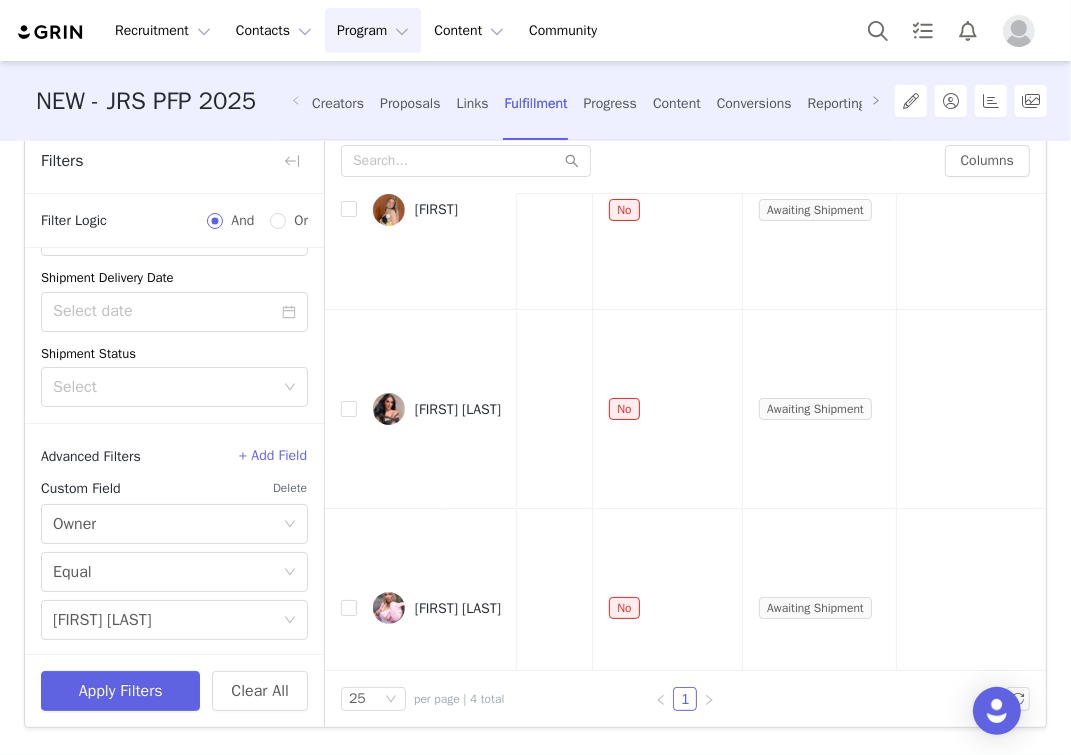 scroll, scrollTop: 240, scrollLeft: 1000, axis: both 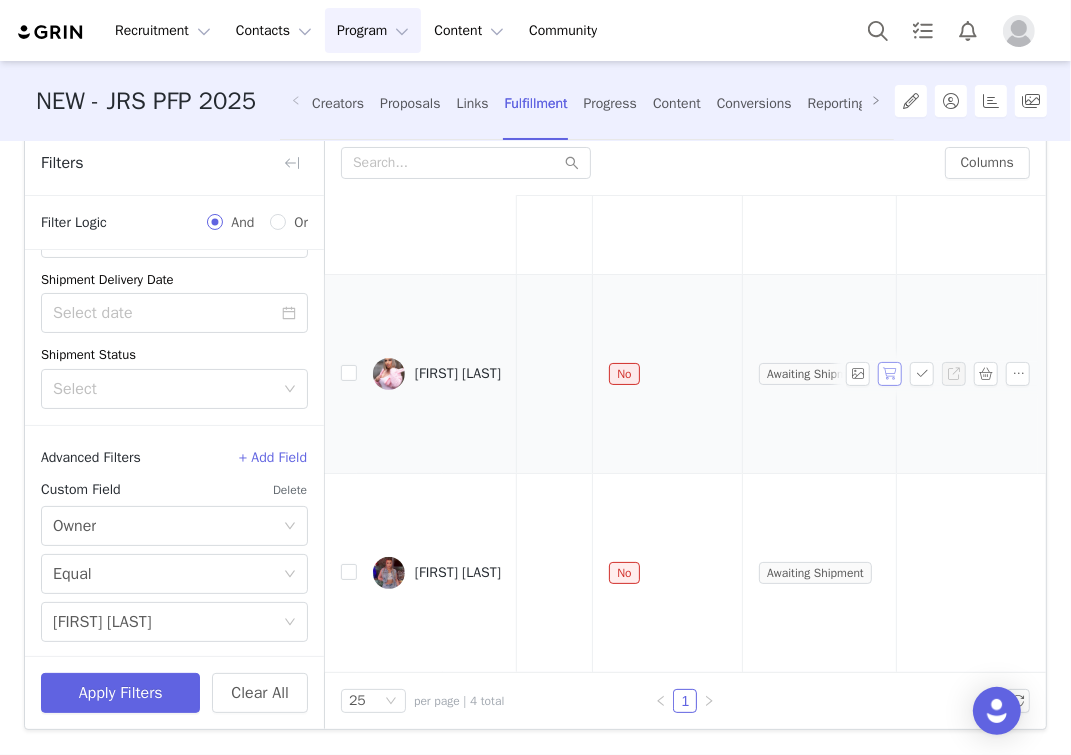 click at bounding box center [890, 374] 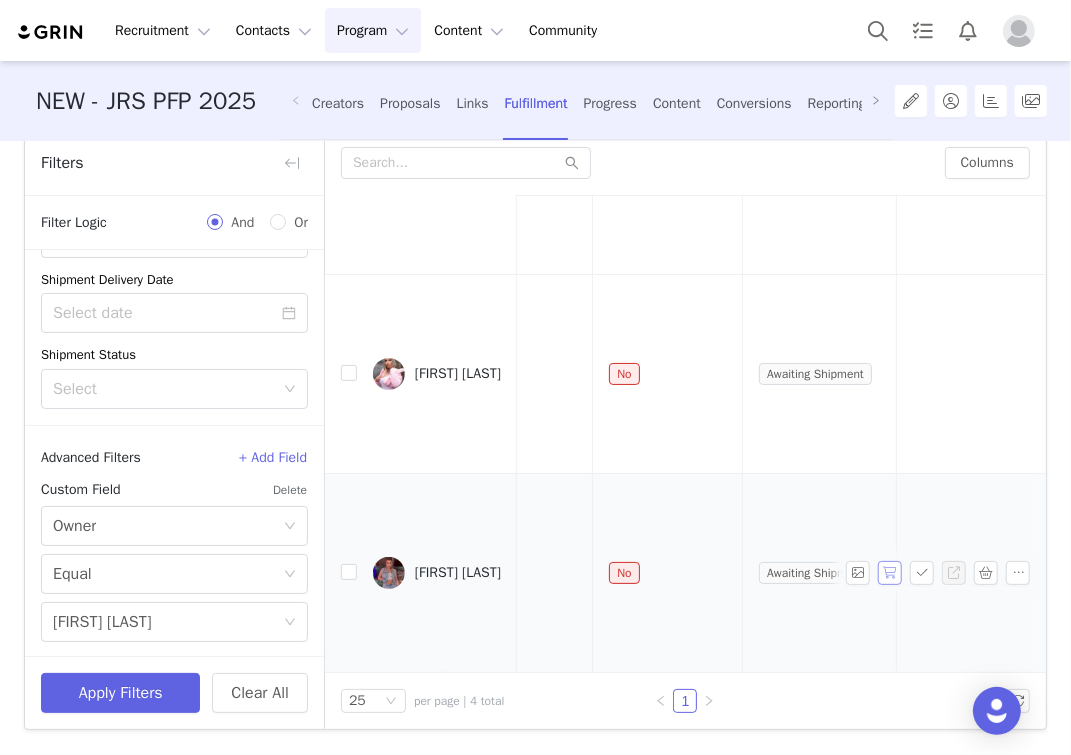 click at bounding box center (890, 573) 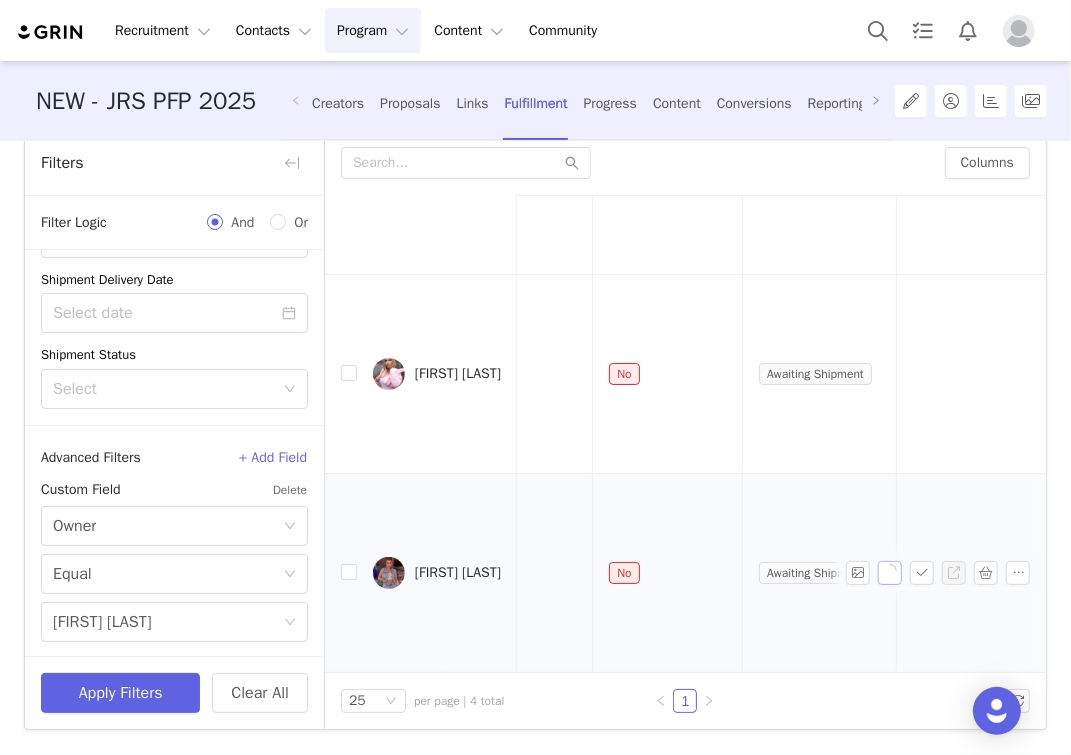 scroll, scrollTop: 110, scrollLeft: 0, axis: vertical 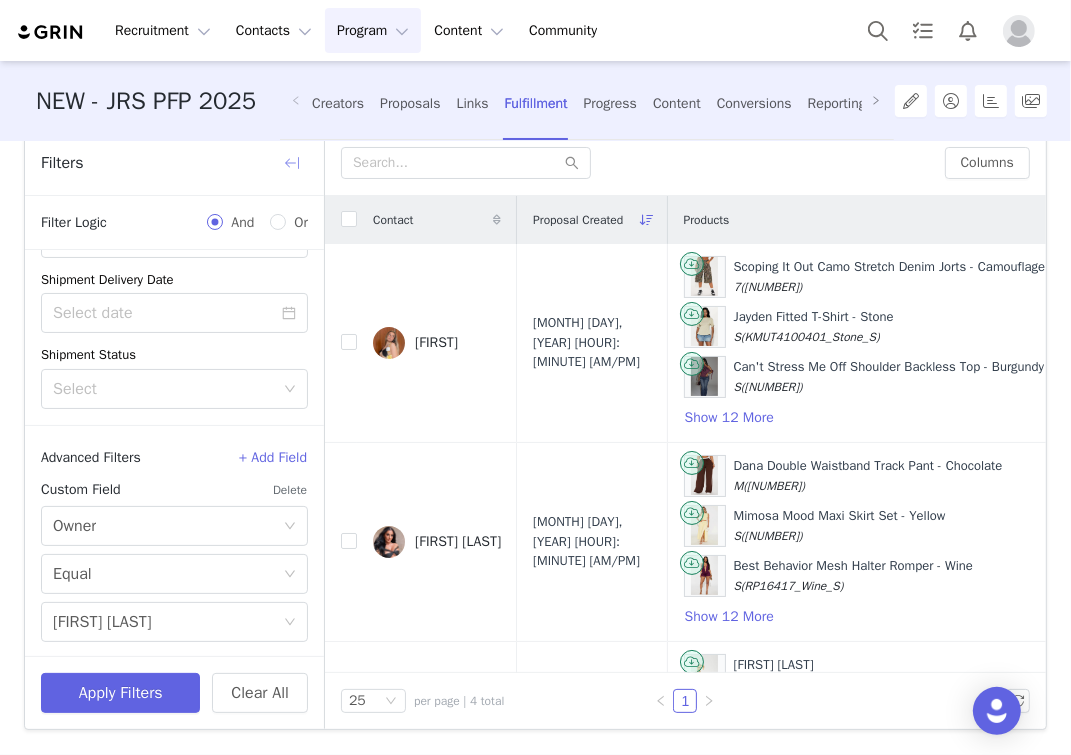 click at bounding box center (292, 163) 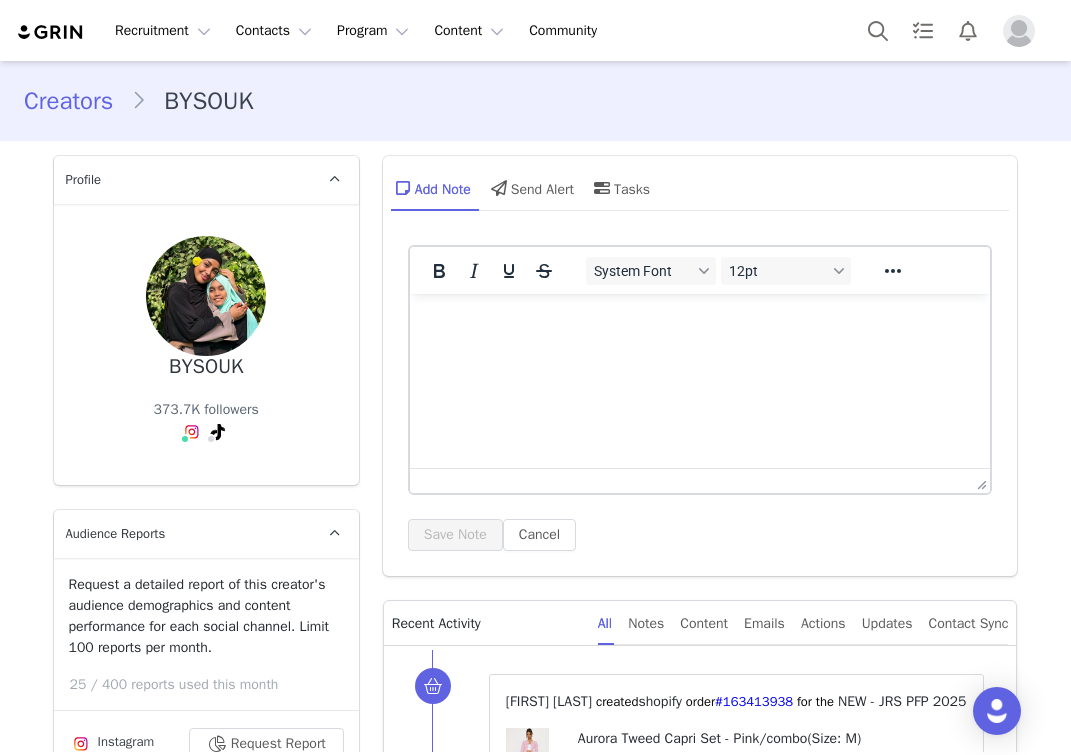 scroll, scrollTop: 0, scrollLeft: 0, axis: both 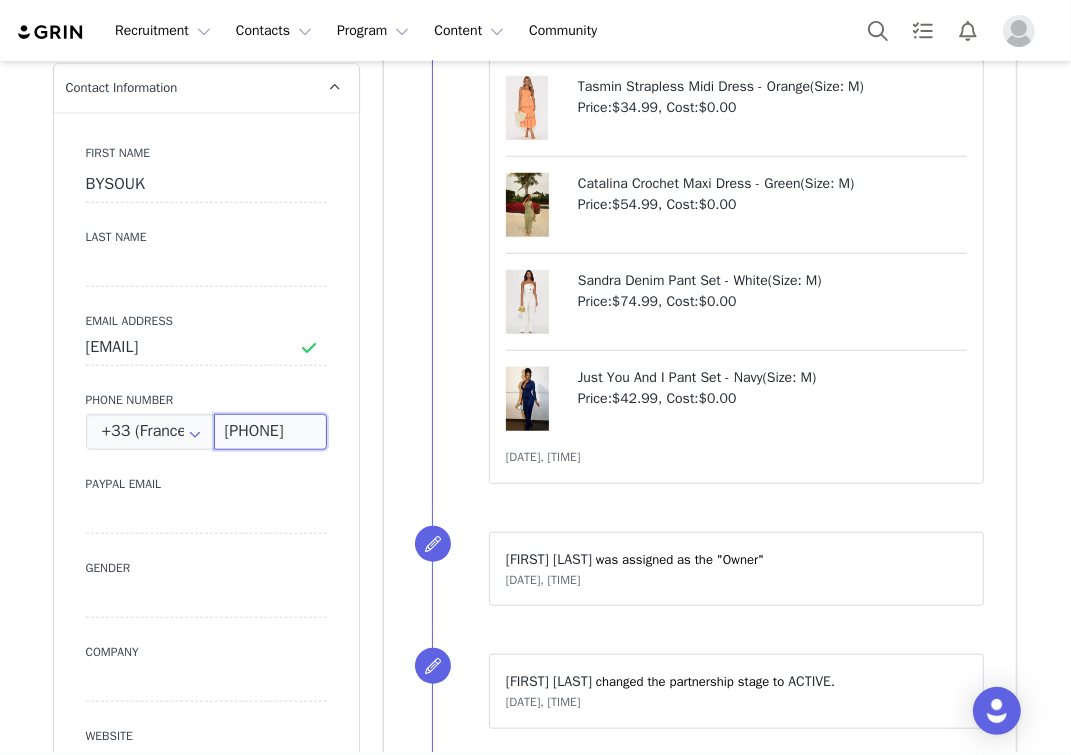 click on "[PHONE]" at bounding box center [270, 432] 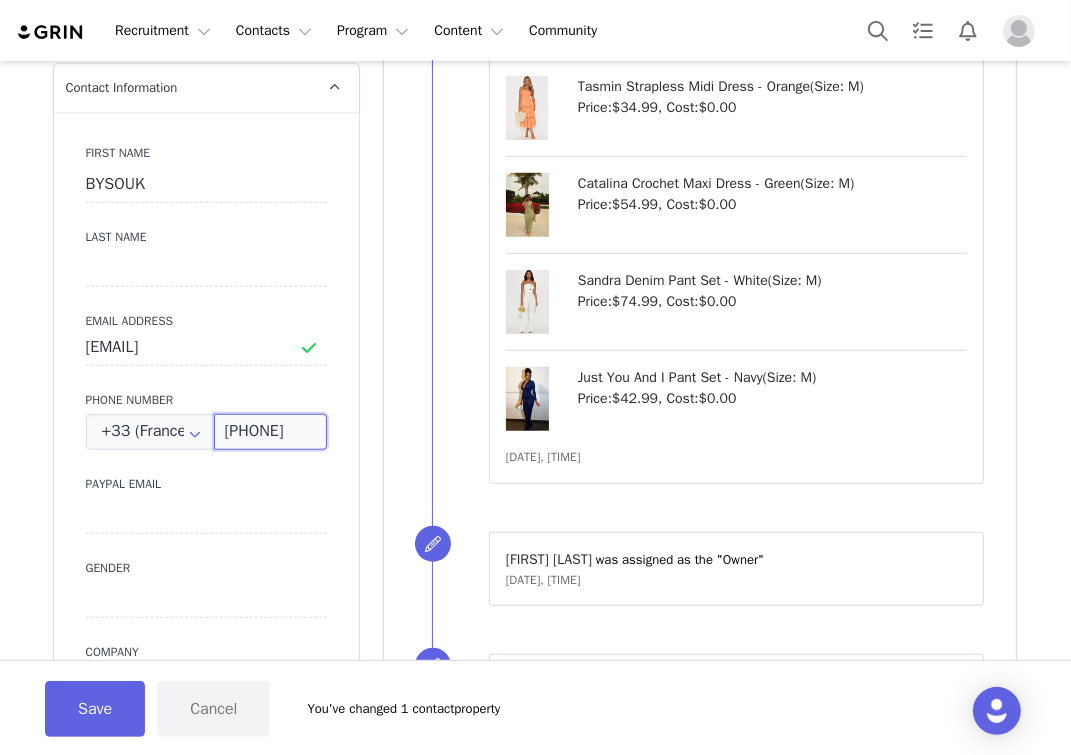 scroll, scrollTop: 0, scrollLeft: 23, axis: horizontal 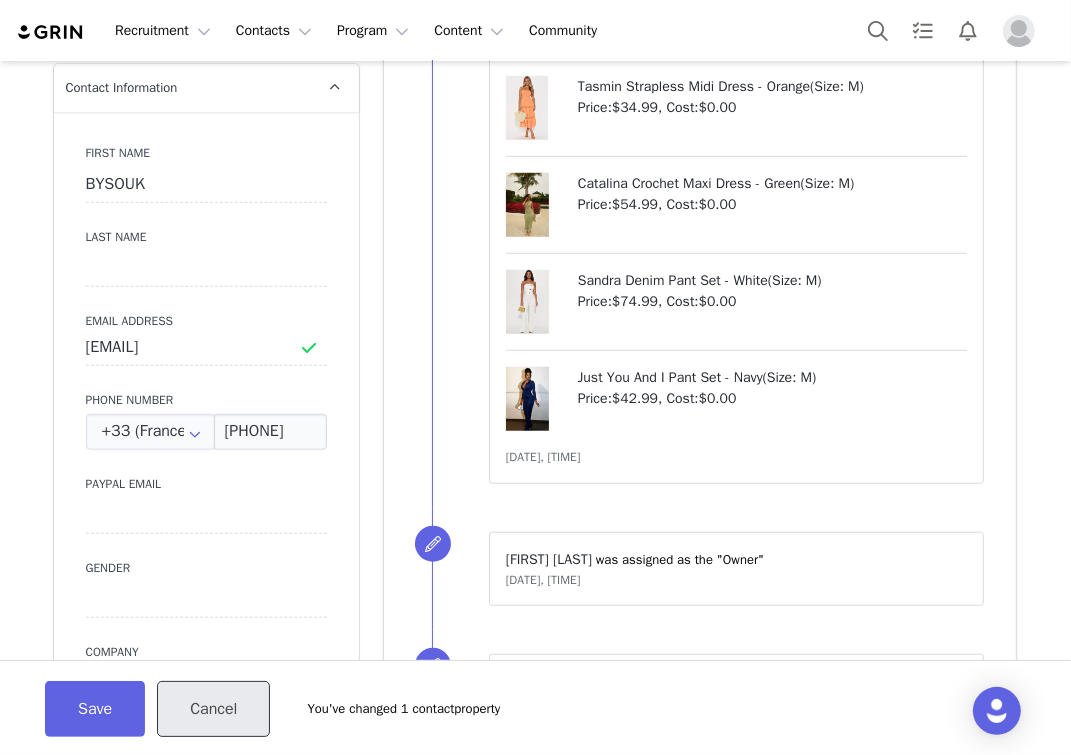 click on "Cancel" at bounding box center [213, 709] 